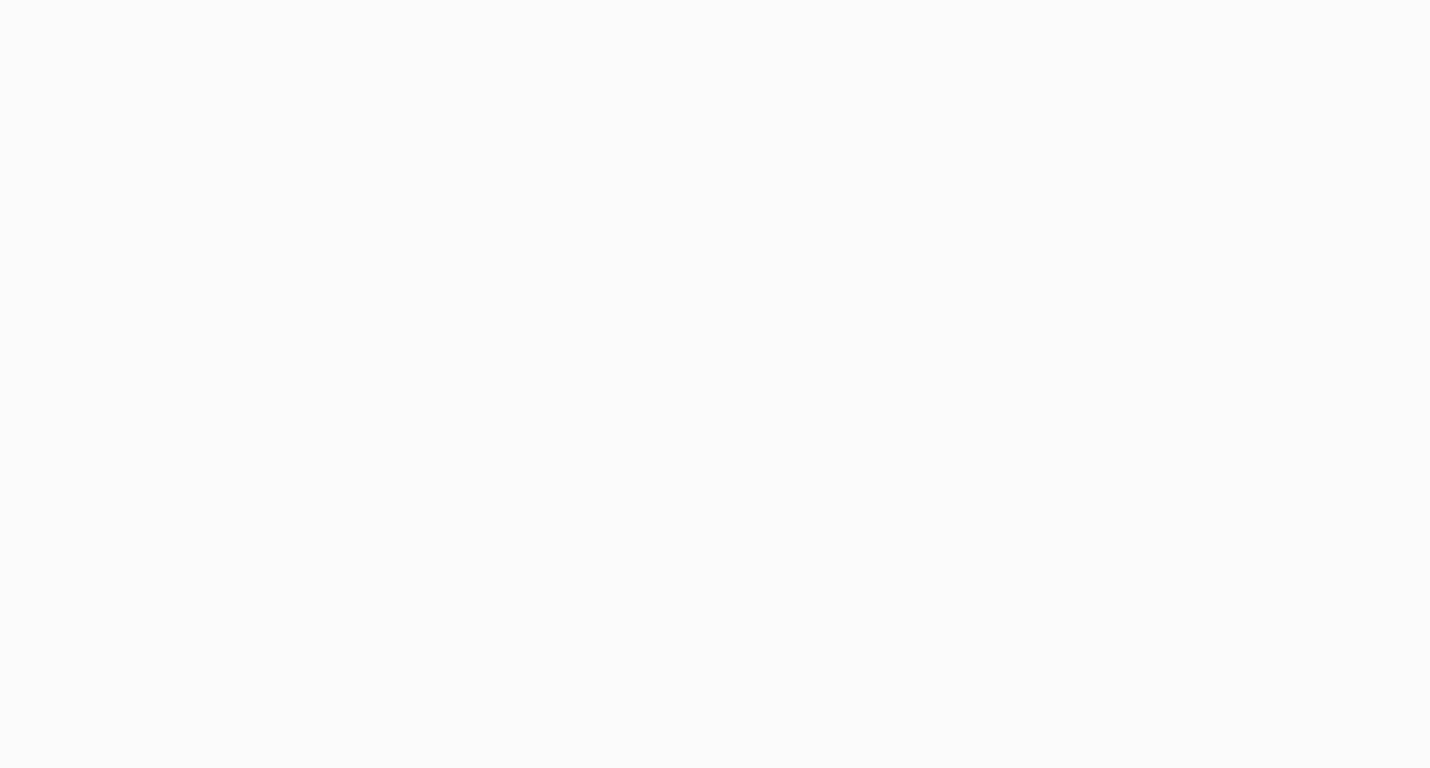 scroll, scrollTop: 0, scrollLeft: 0, axis: both 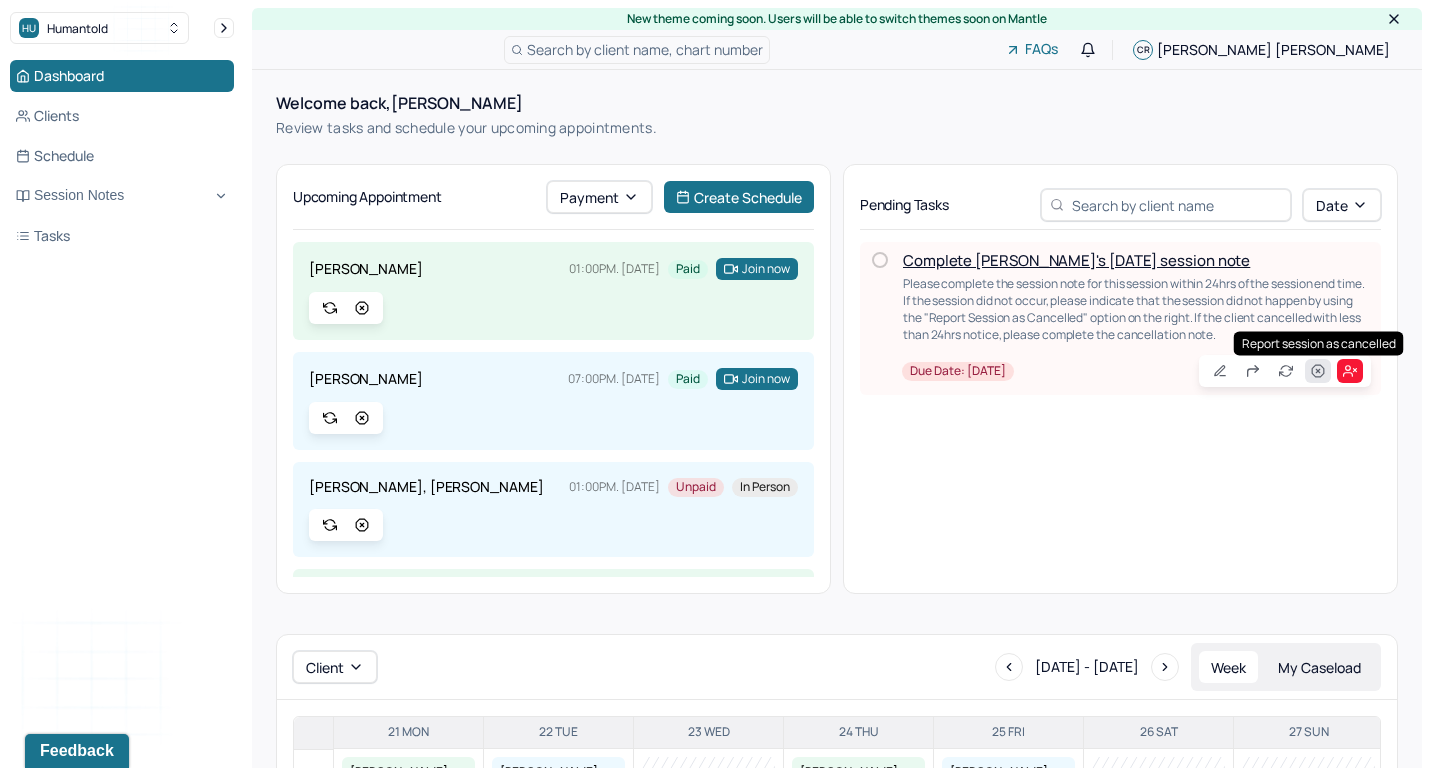 click 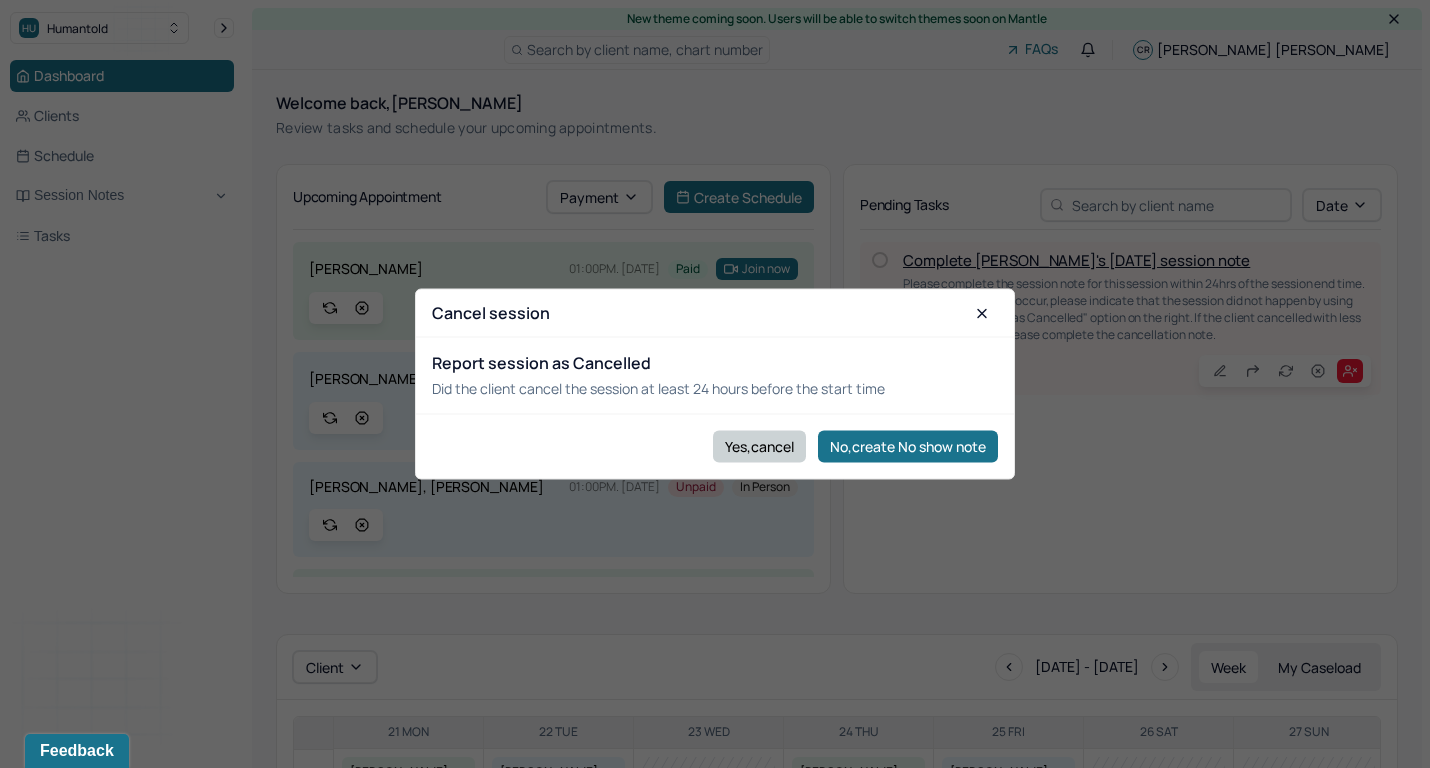 click on "Yes,cancel" at bounding box center (759, 446) 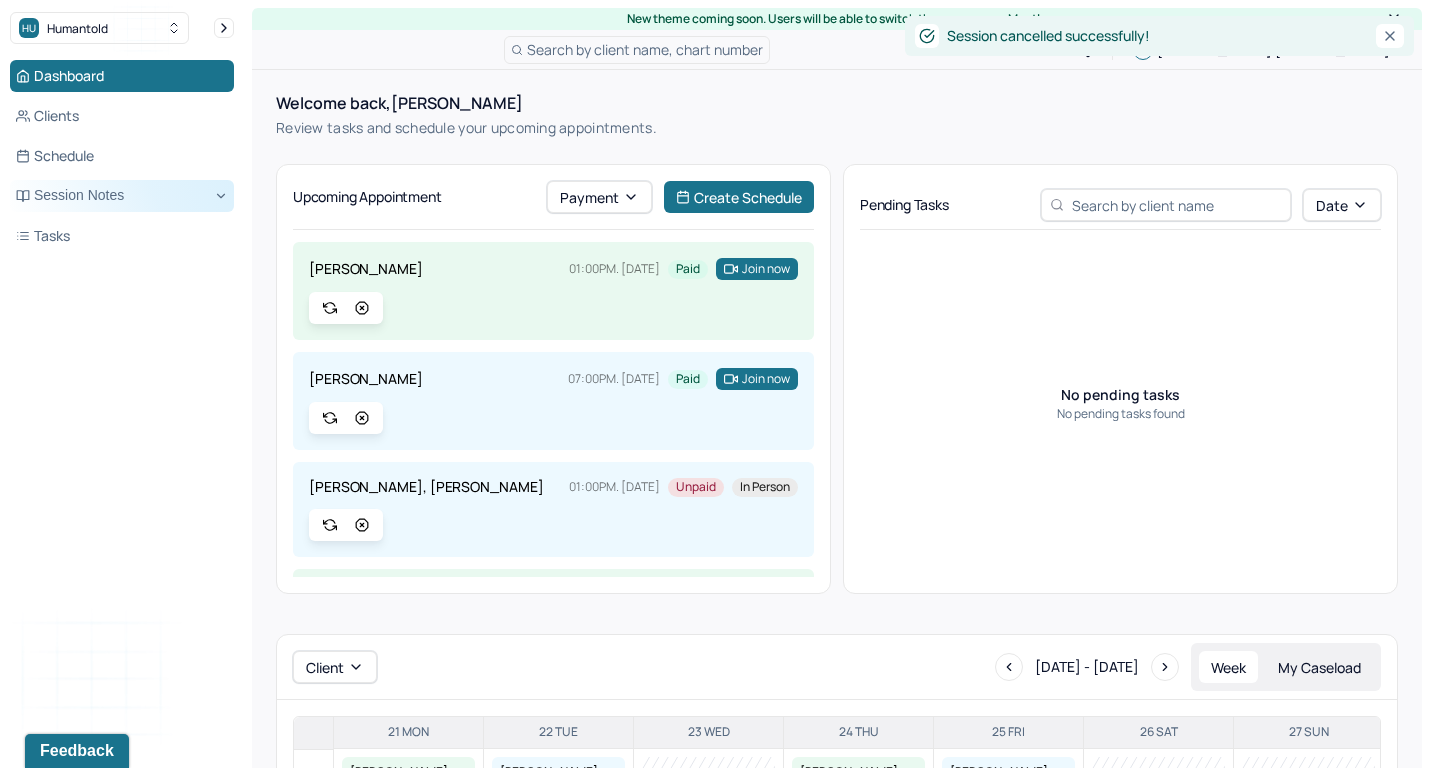 click on "Session Notes" at bounding box center [122, 196] 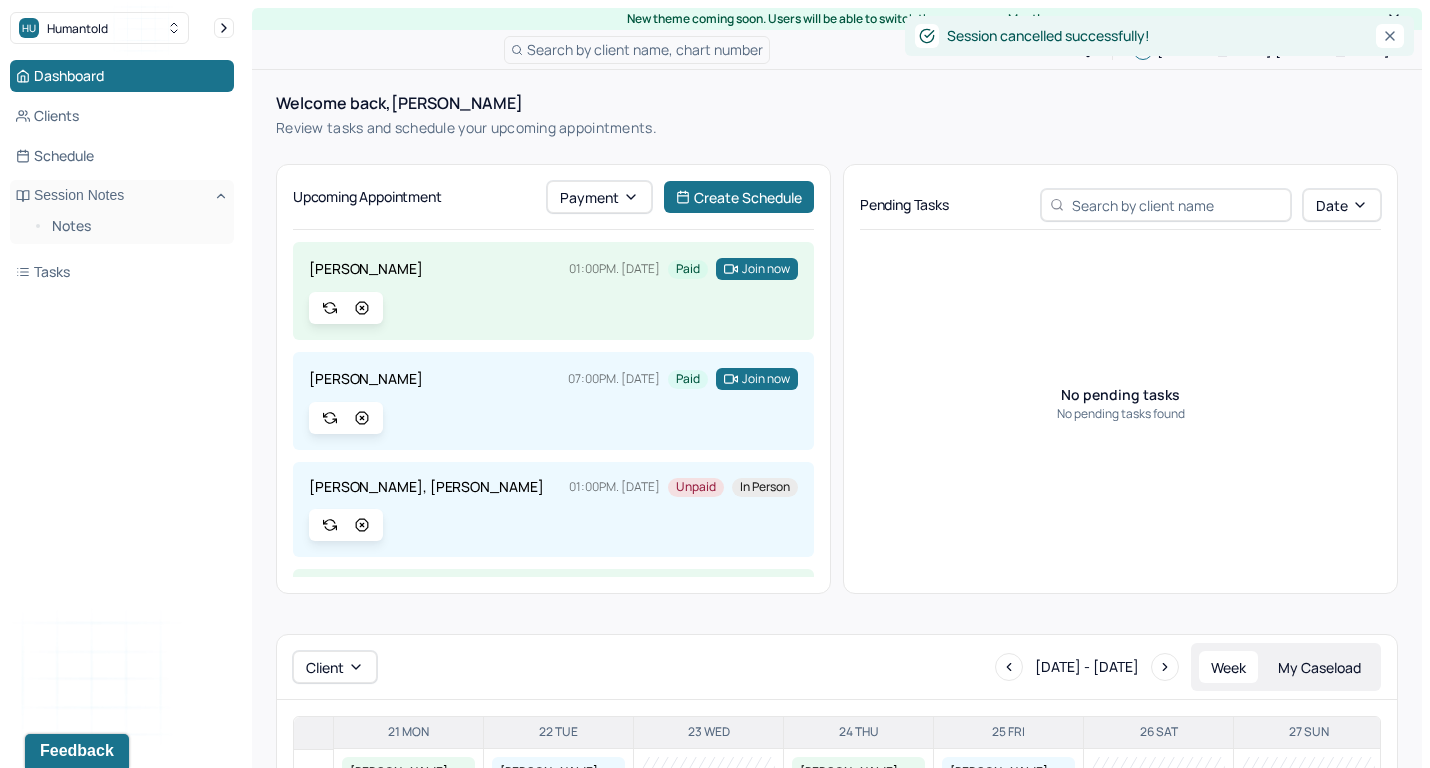 click on "Dashboard Clients Schedule Session Notes Notes Tasks" at bounding box center (122, 174) 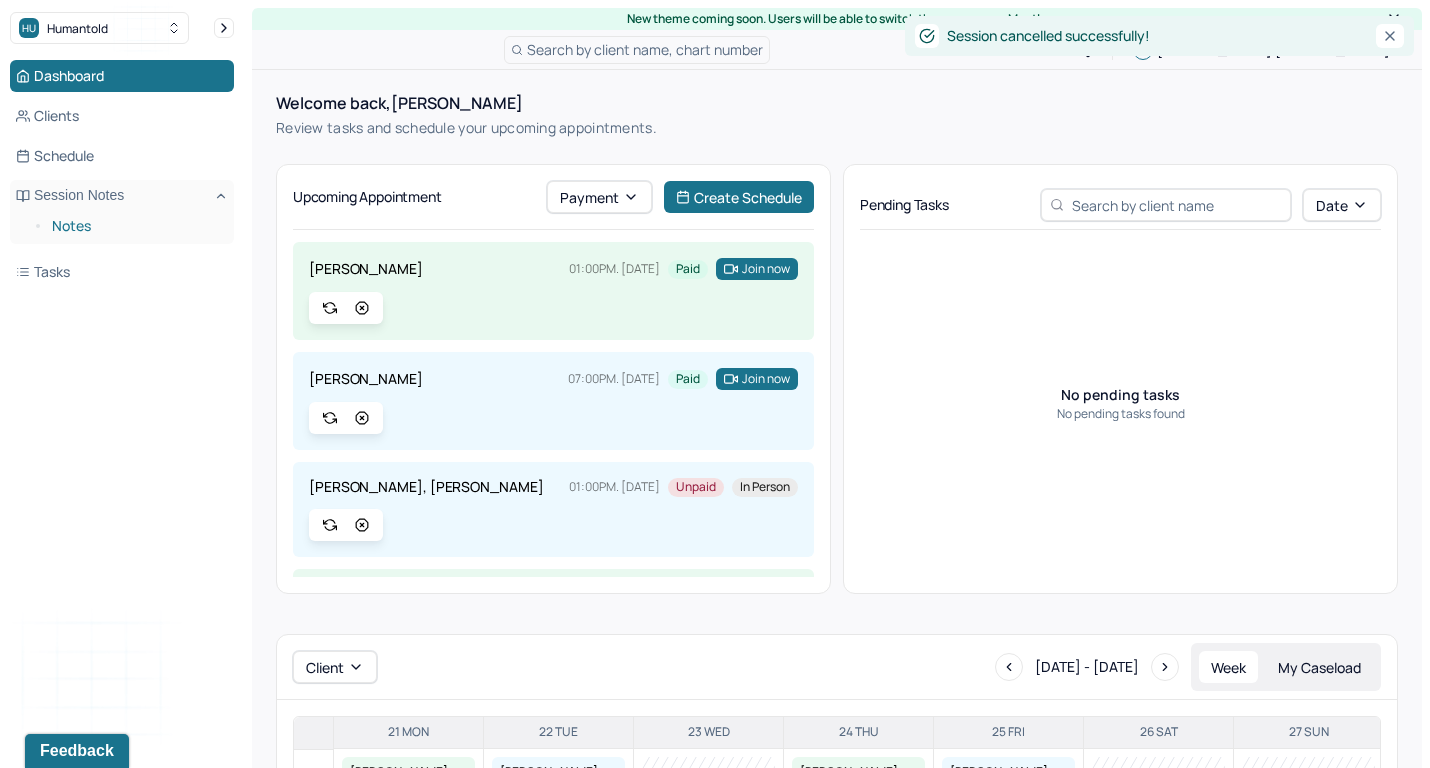 click on "Notes" at bounding box center (135, 226) 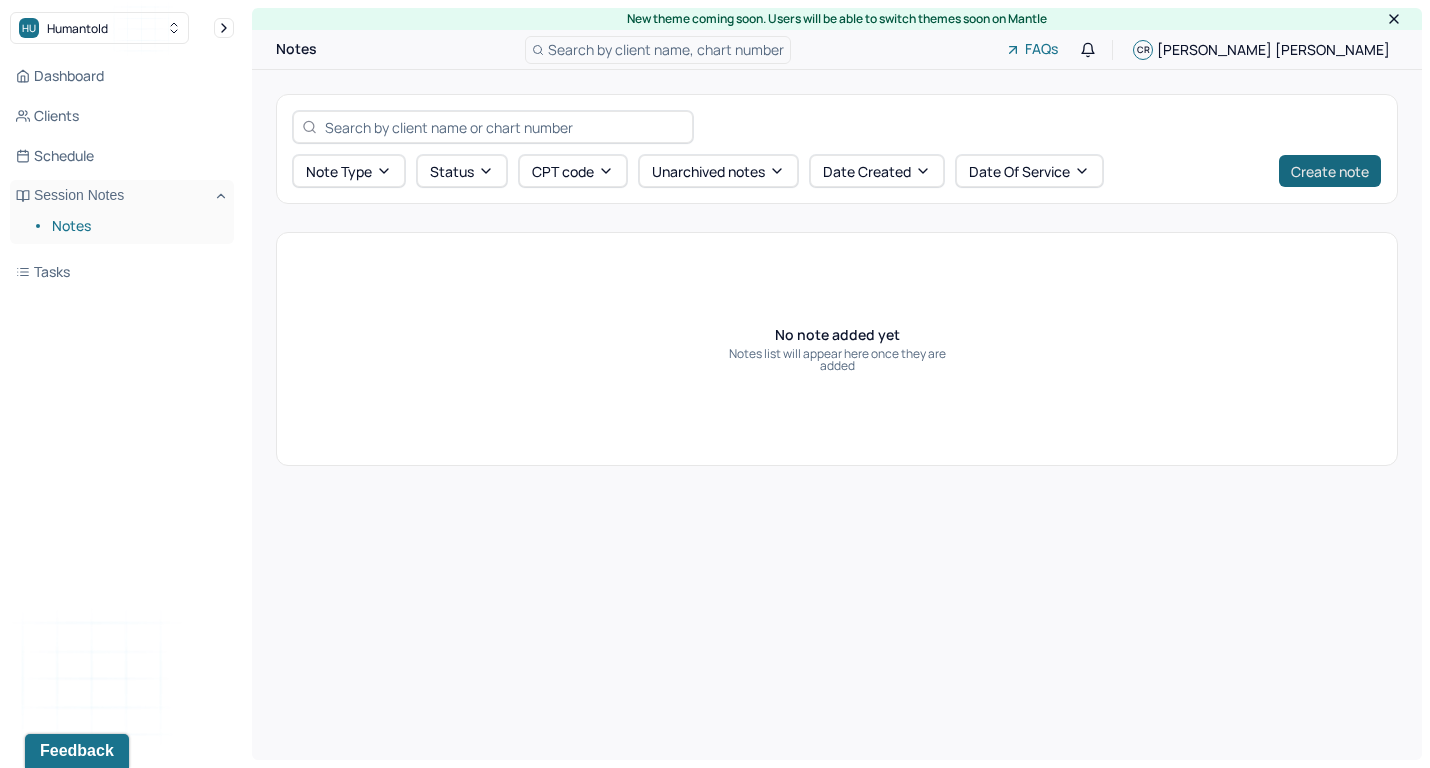 click on "Create note" at bounding box center [1330, 171] 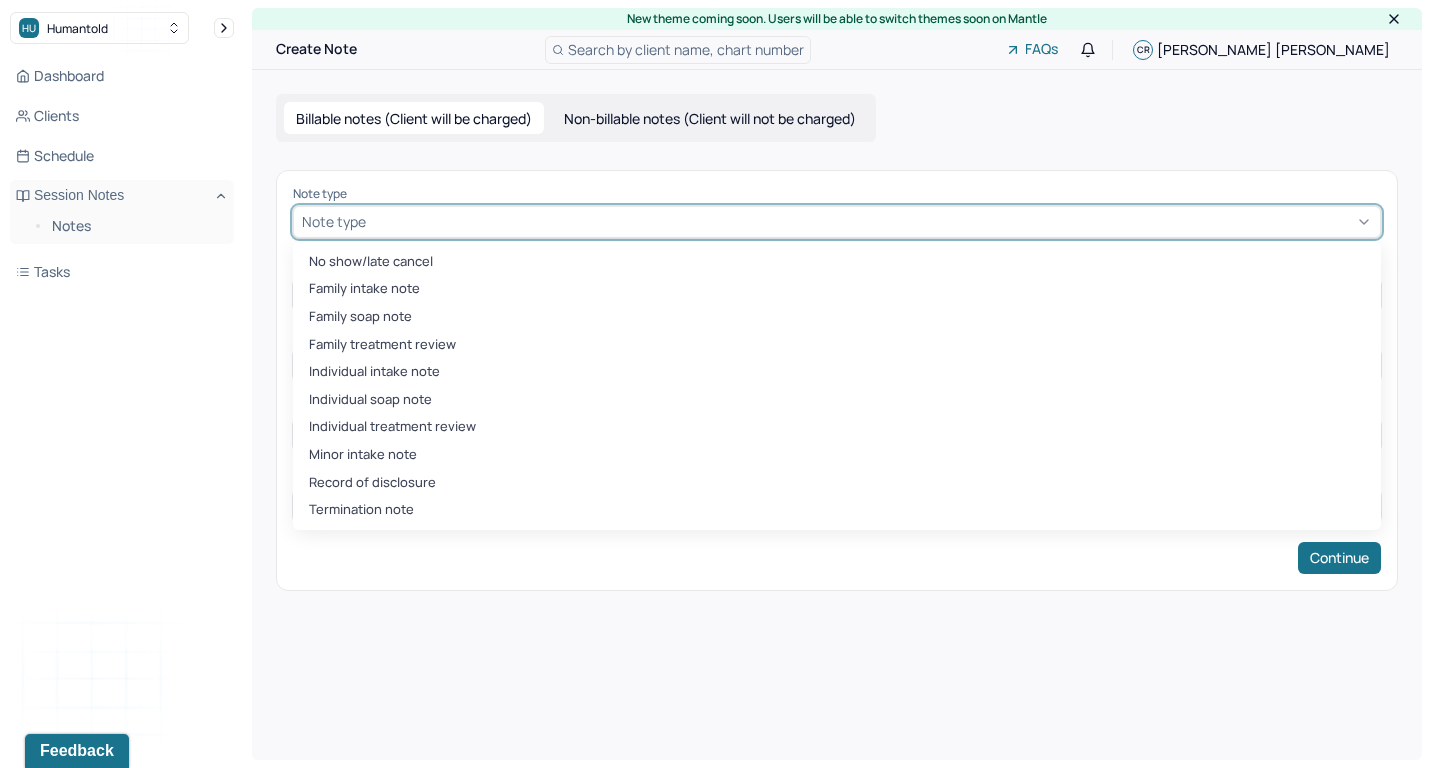 click on "Note type" at bounding box center (334, 221) 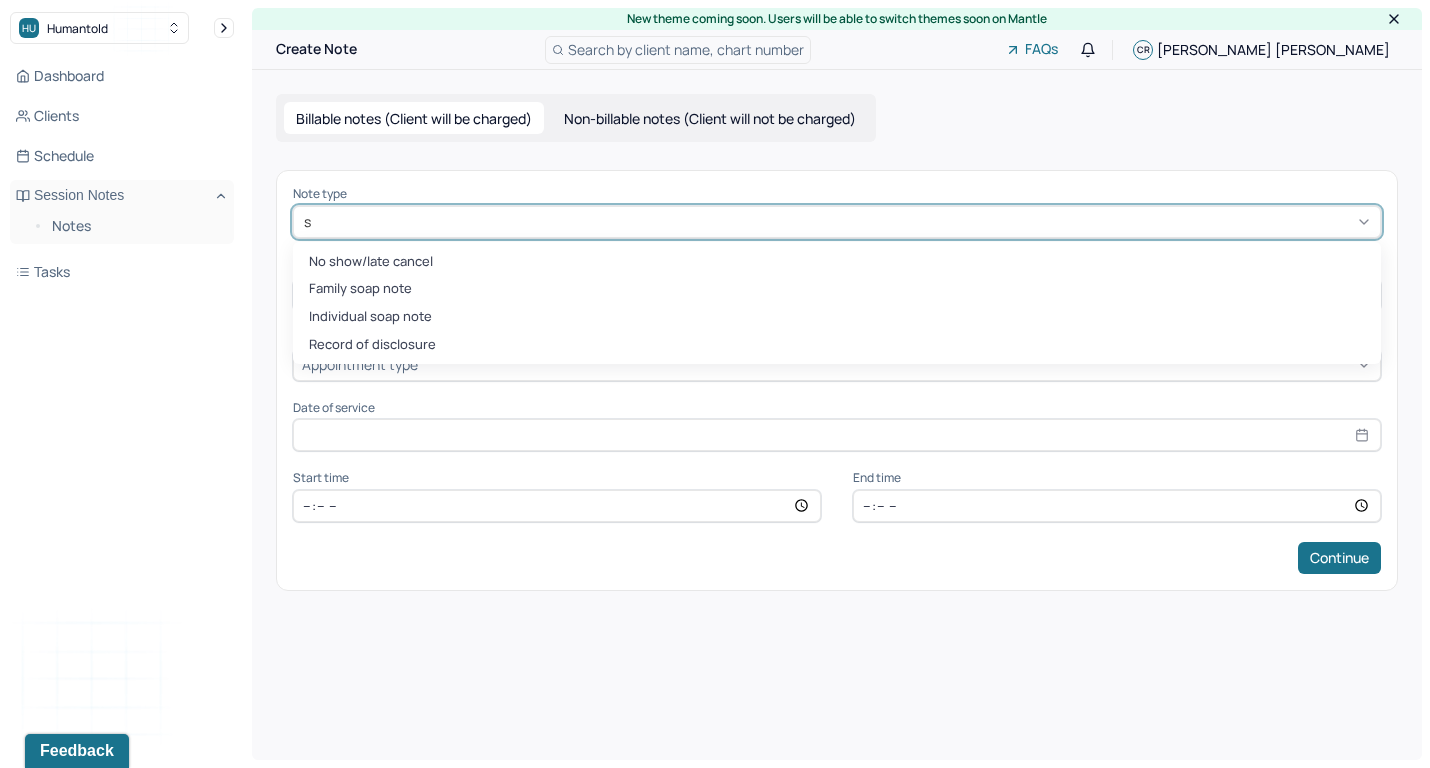 type on "so" 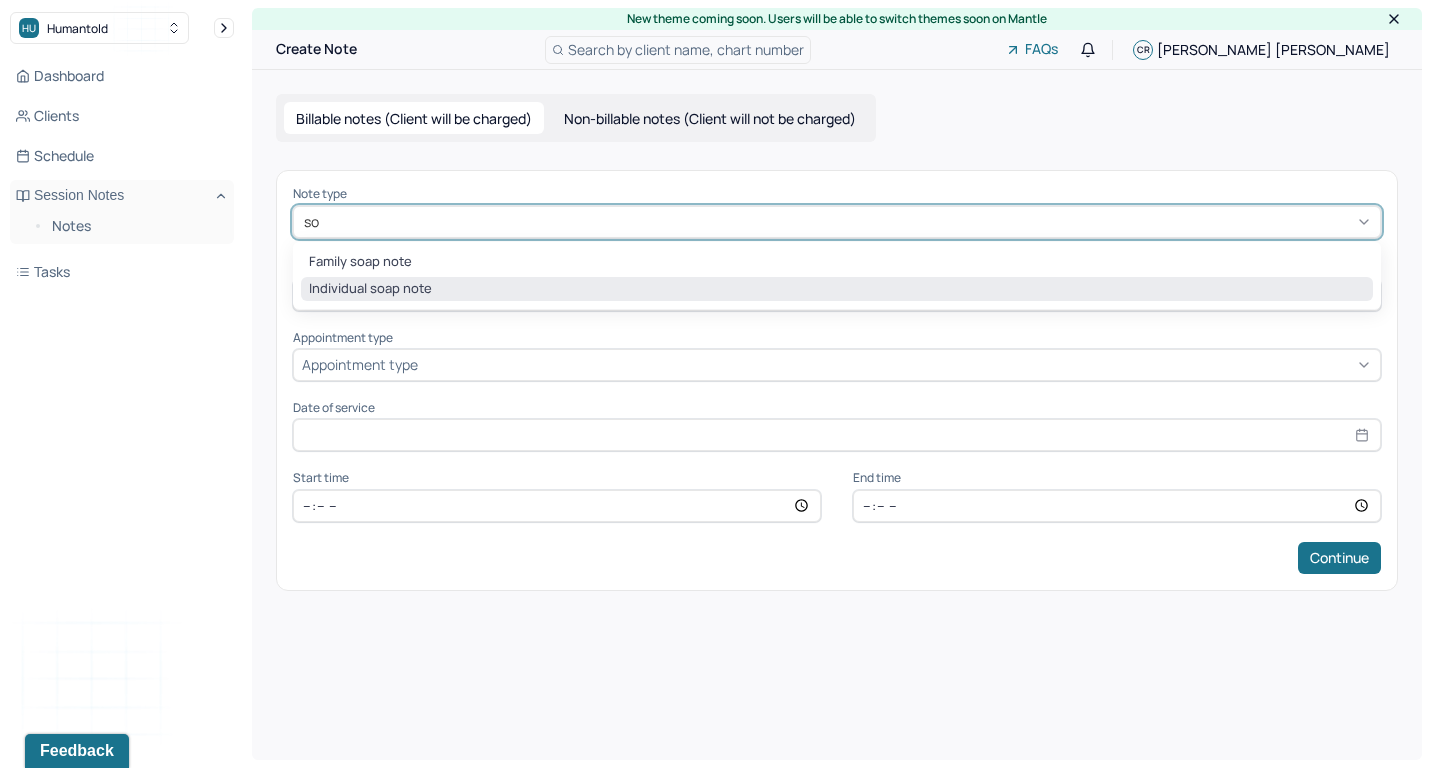 click on "Individual soap note" at bounding box center (837, 289) 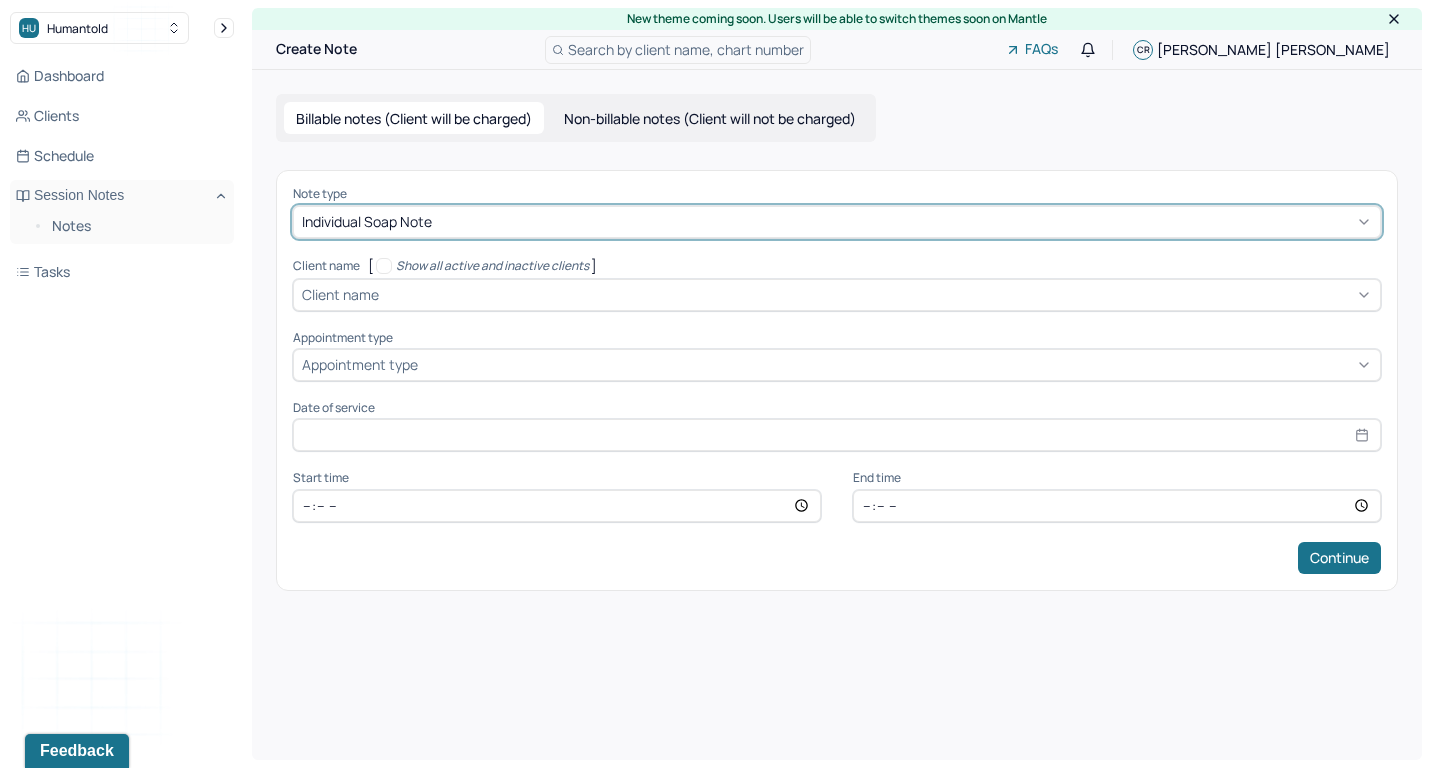 click on "Client name" at bounding box center [340, 294] 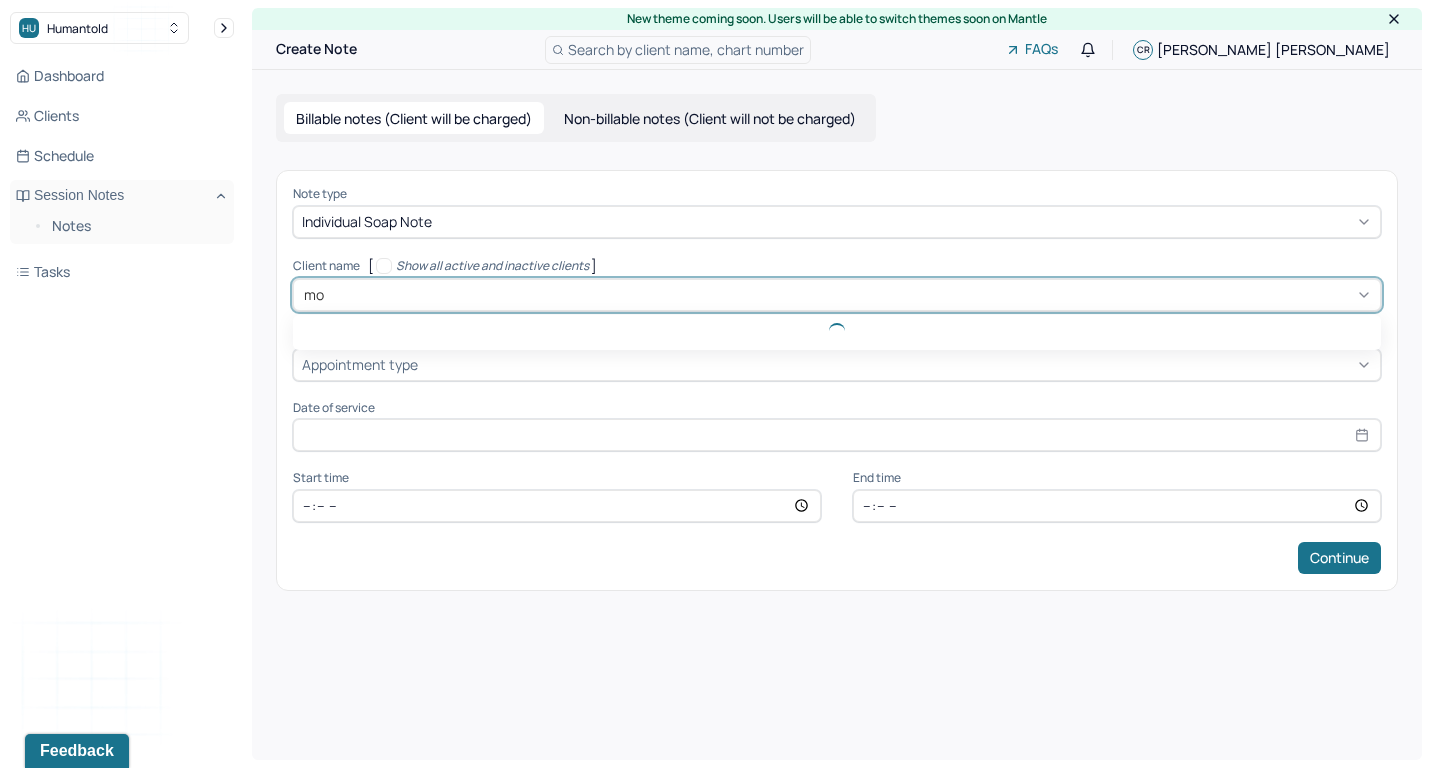 type on "mor" 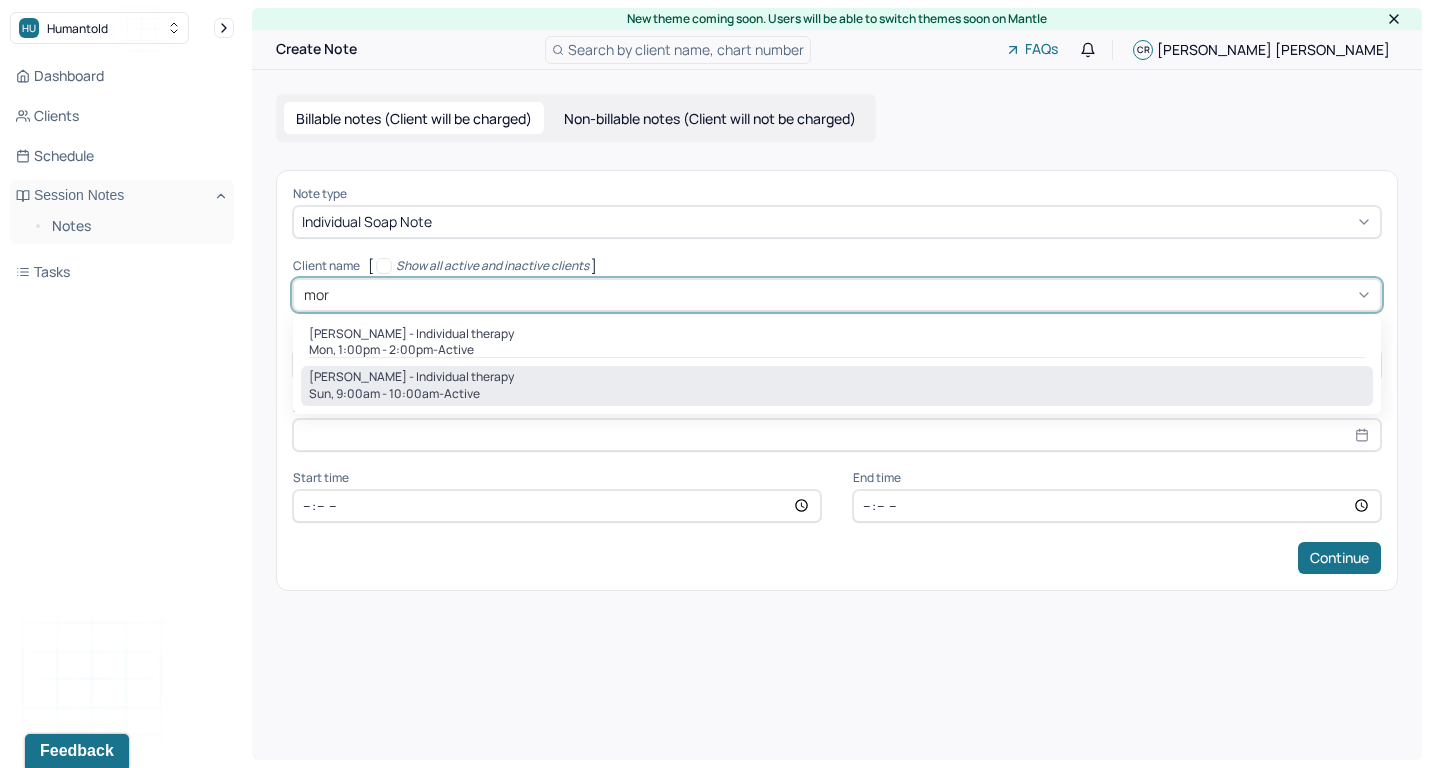 click on "[PERSON_NAME] - Individual therapy" at bounding box center [411, 377] 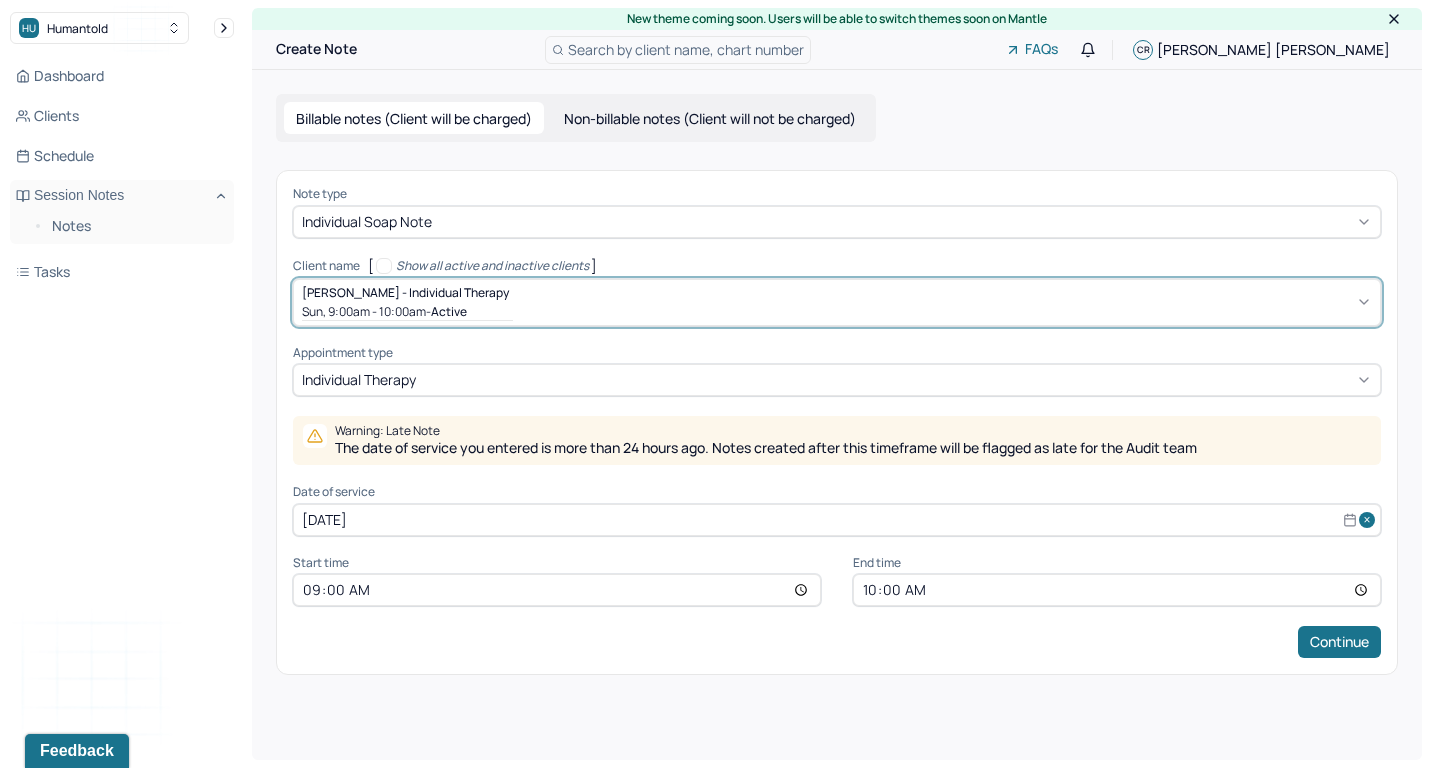 click on "[DATE]" at bounding box center (837, 520) 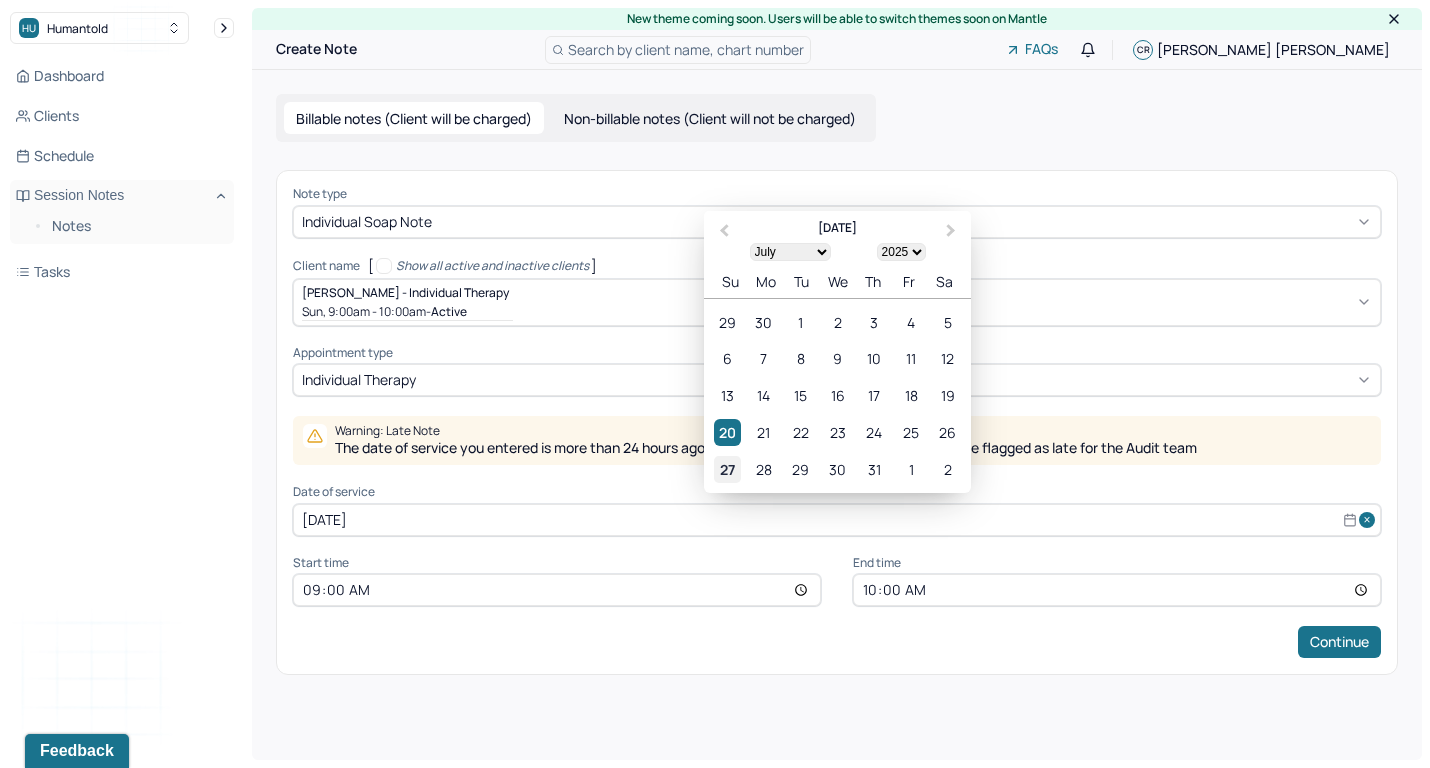 click on "27" at bounding box center (727, 468) 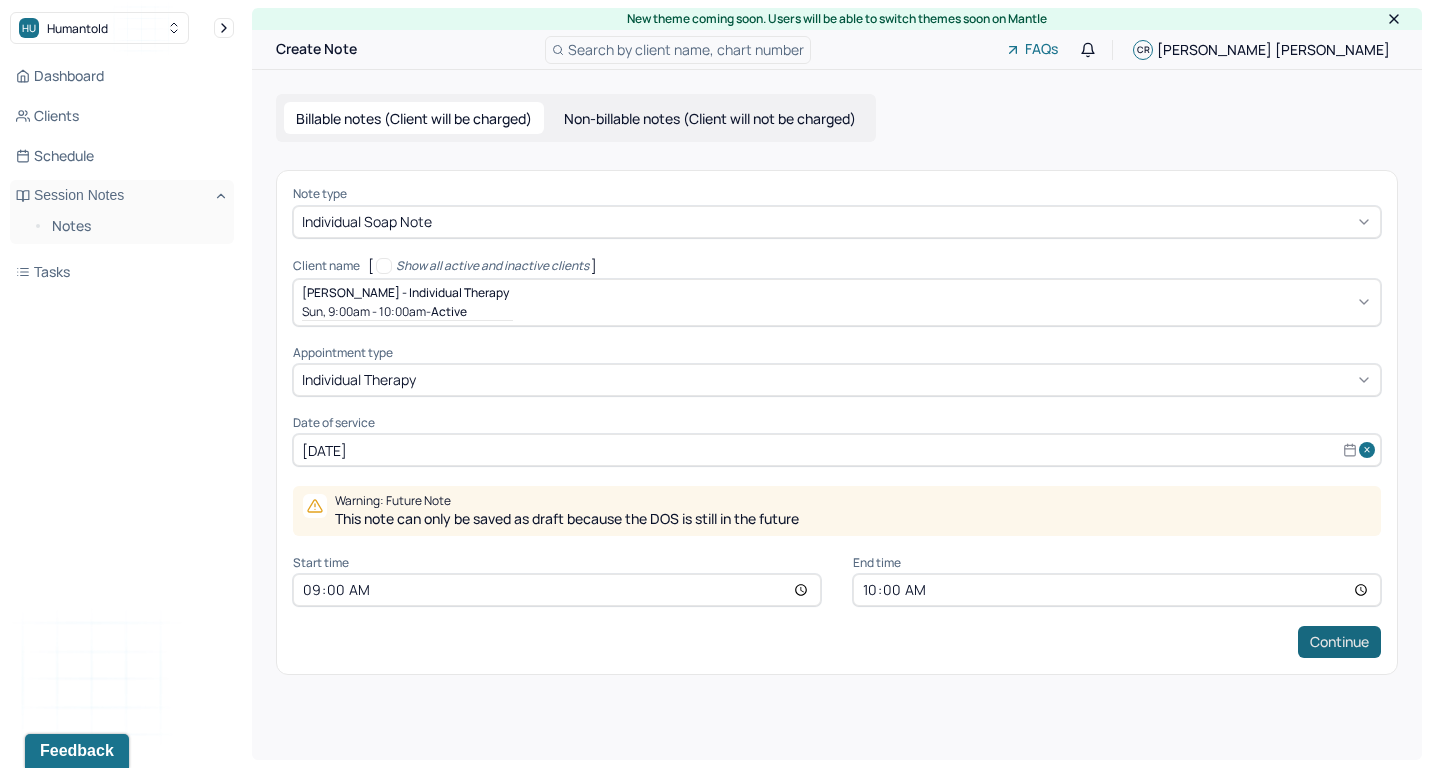 click on "Continue" at bounding box center [1339, 642] 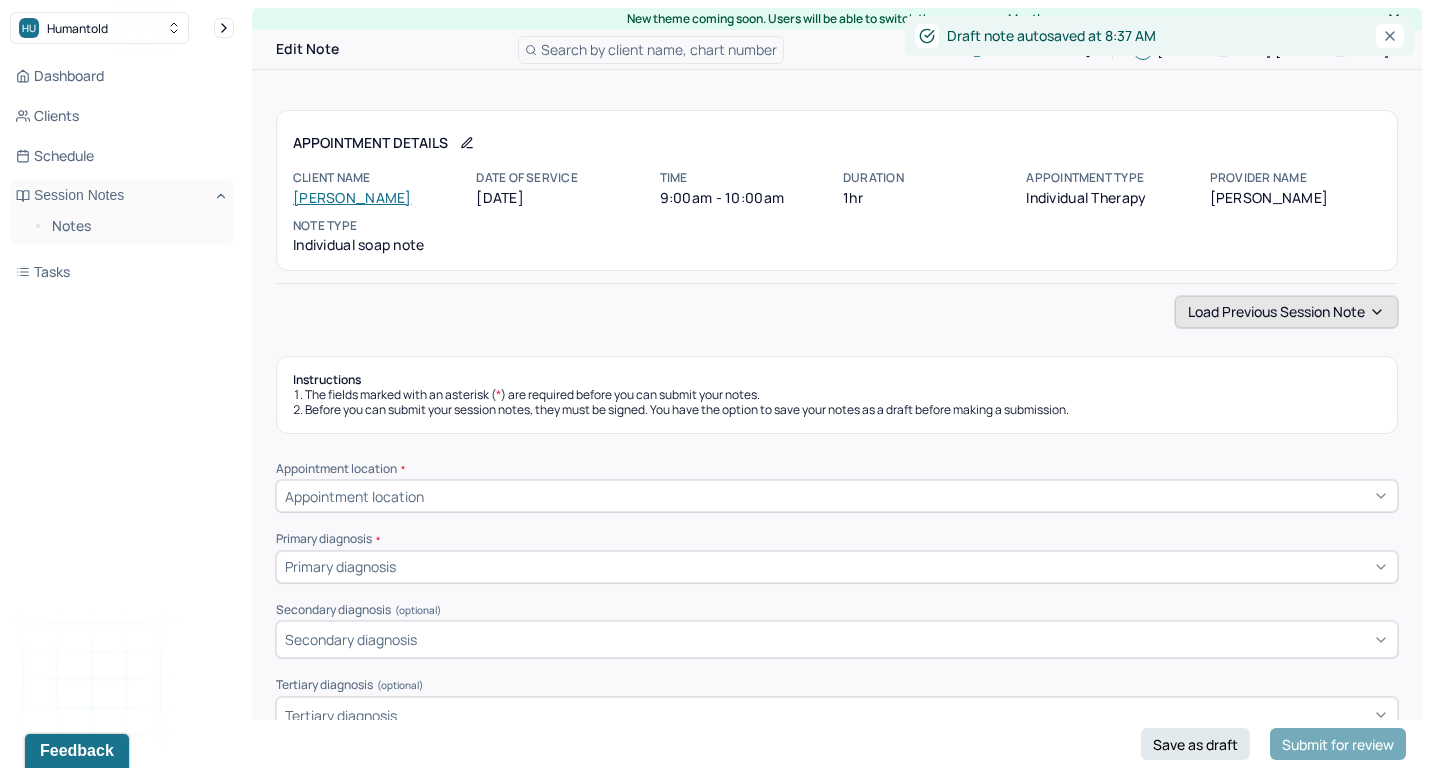 click on "Load previous session note" at bounding box center (1286, 312) 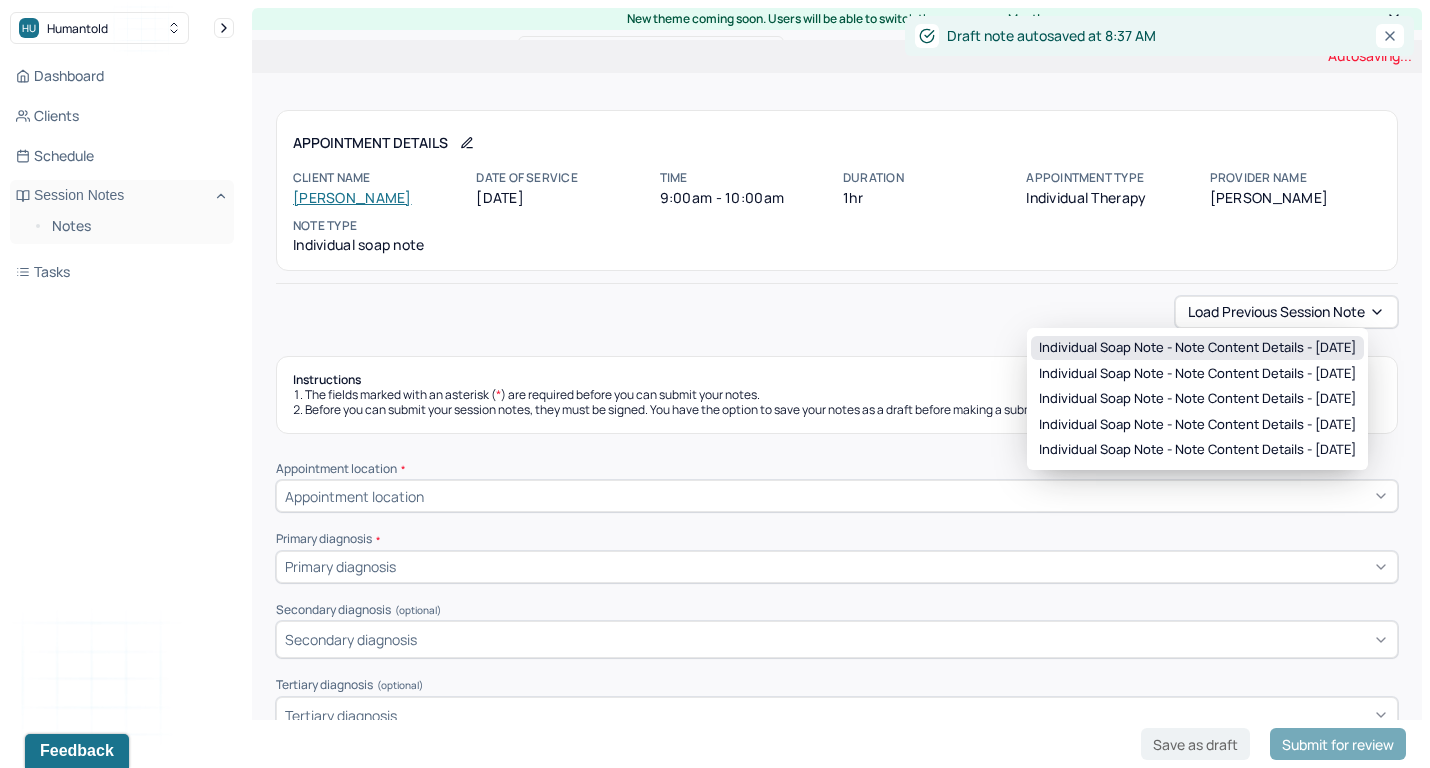 click on "Individual soap note   - Note content Details -   [DATE]" at bounding box center [1197, 348] 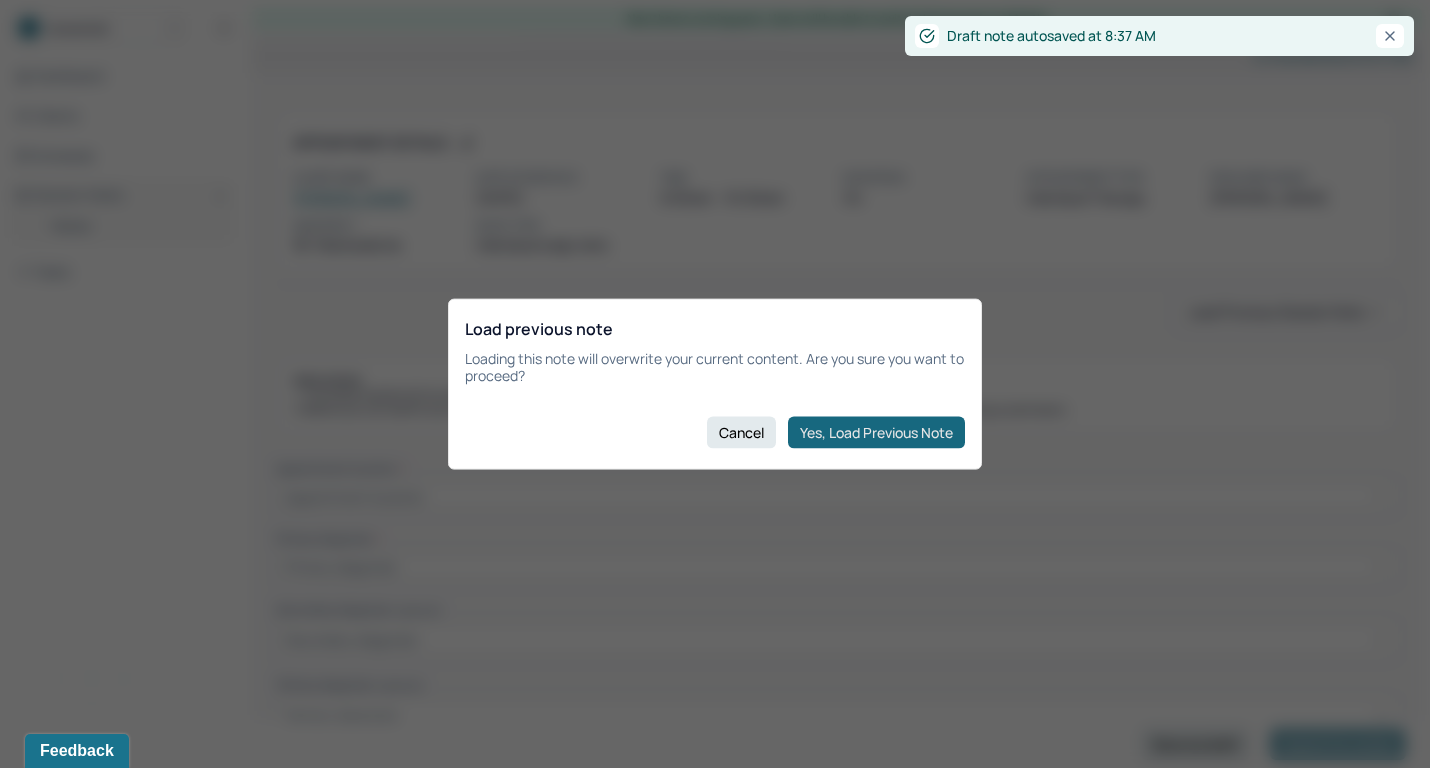 click on "Yes, Load Previous Note" at bounding box center (876, 432) 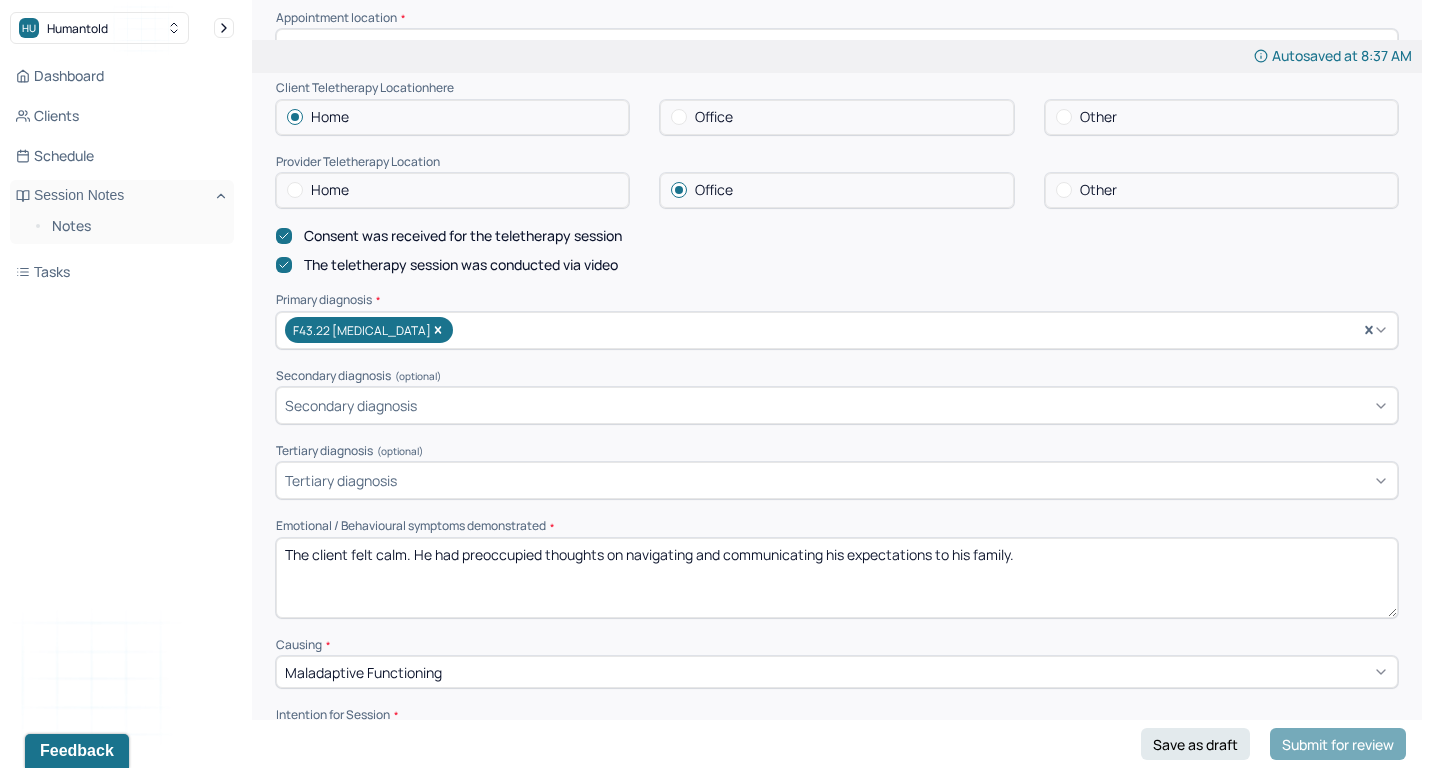 scroll, scrollTop: 490, scrollLeft: 0, axis: vertical 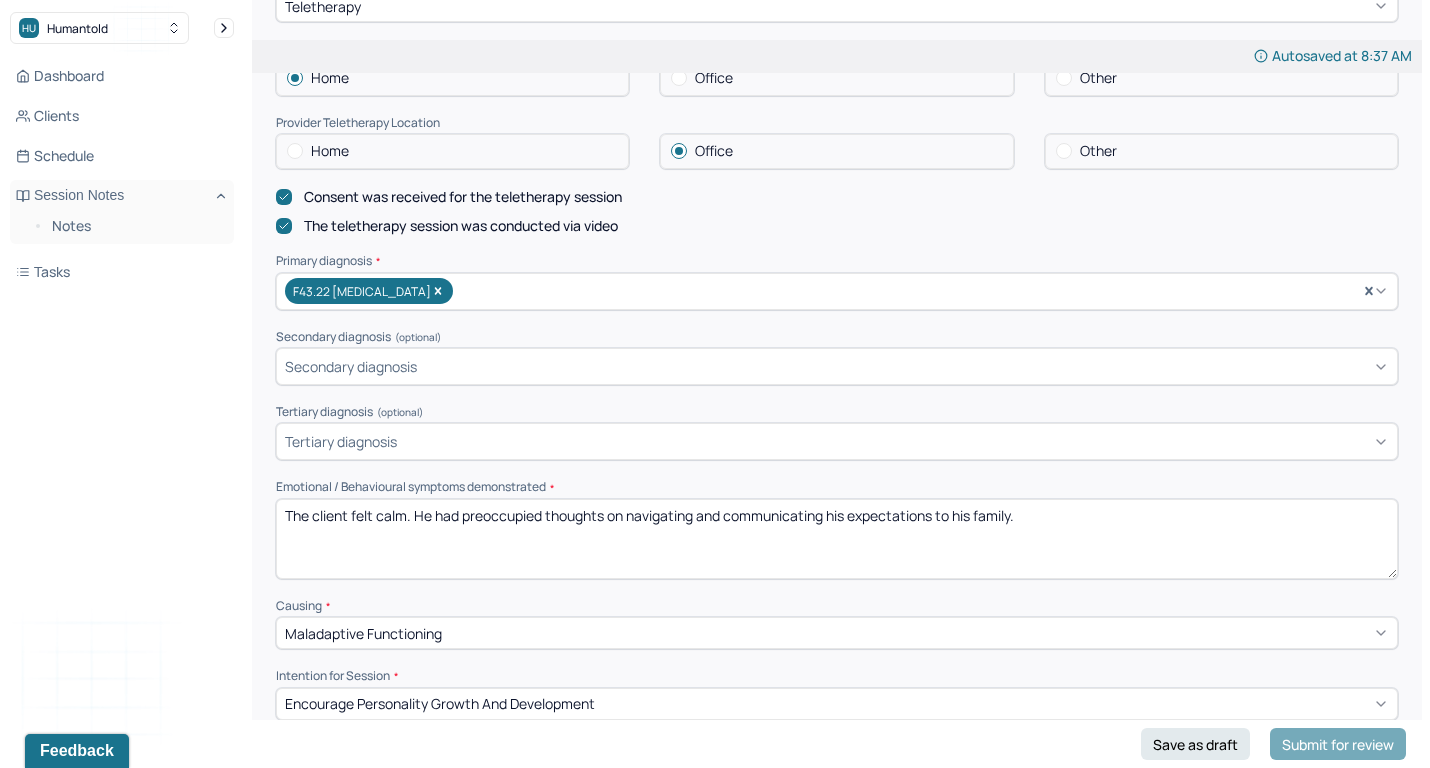 click on "The client felt calm. He had preoccupied thoughts on navigating and communicating his expectations to his family." at bounding box center [837, 539] 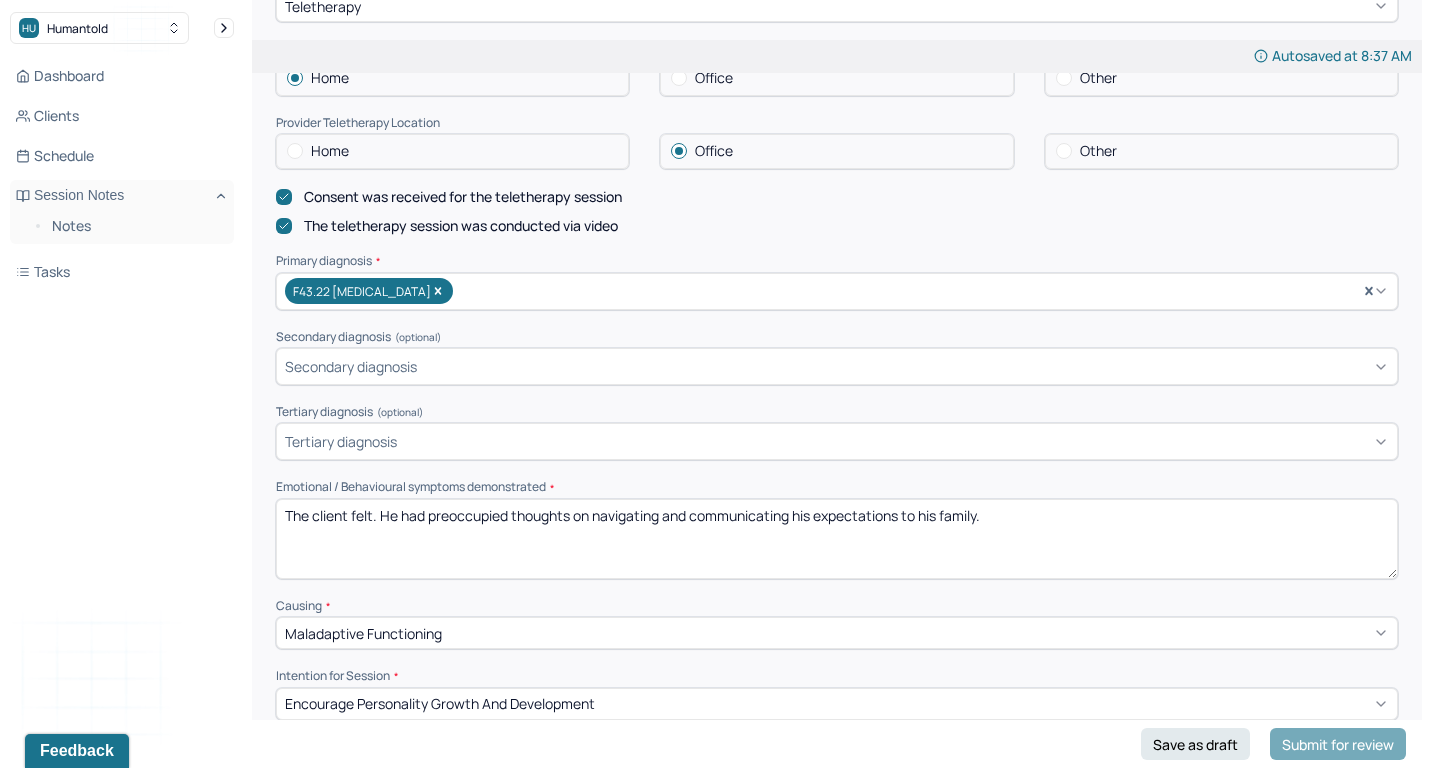 drag, startPoint x: 593, startPoint y: 501, endPoint x: 1026, endPoint y: 494, distance: 433.05658 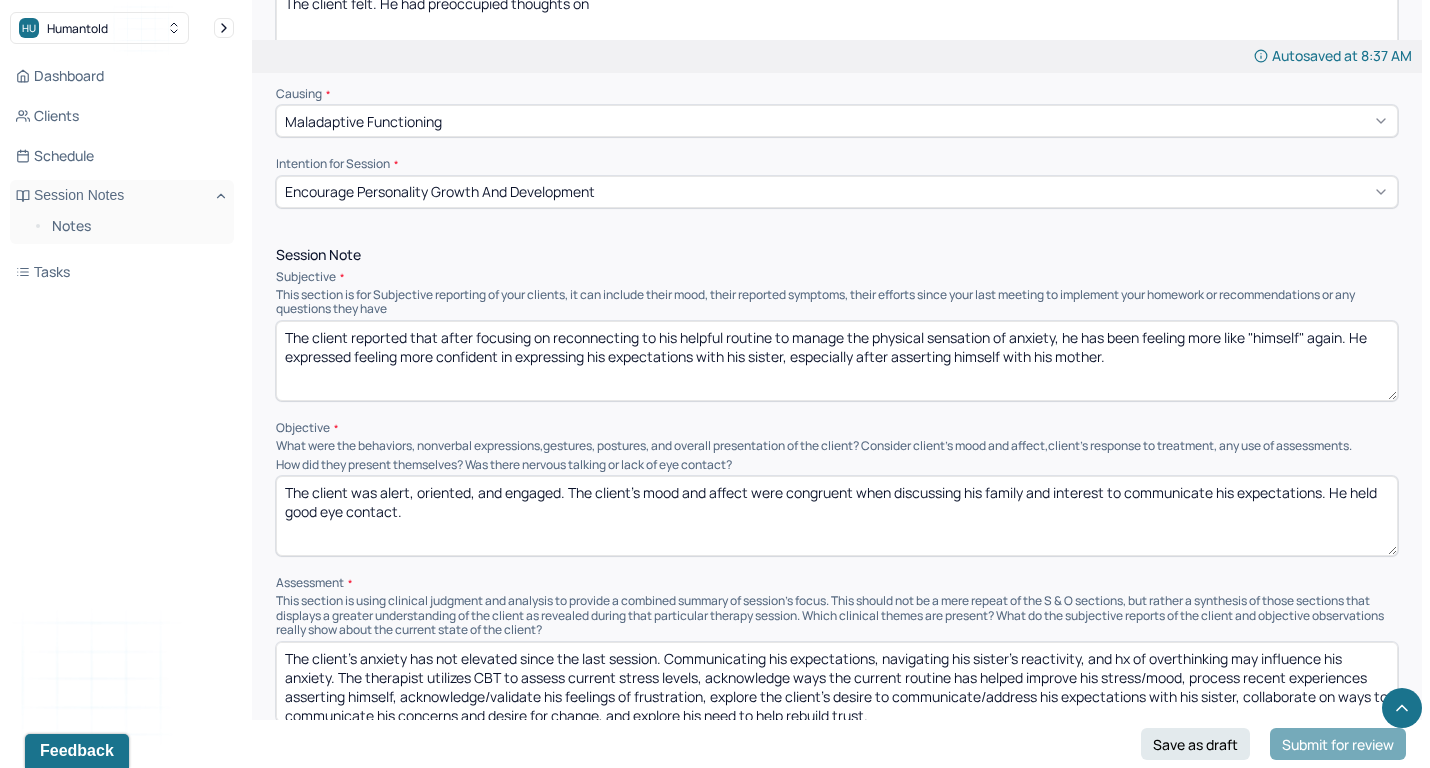 scroll, scrollTop: 1159, scrollLeft: 0, axis: vertical 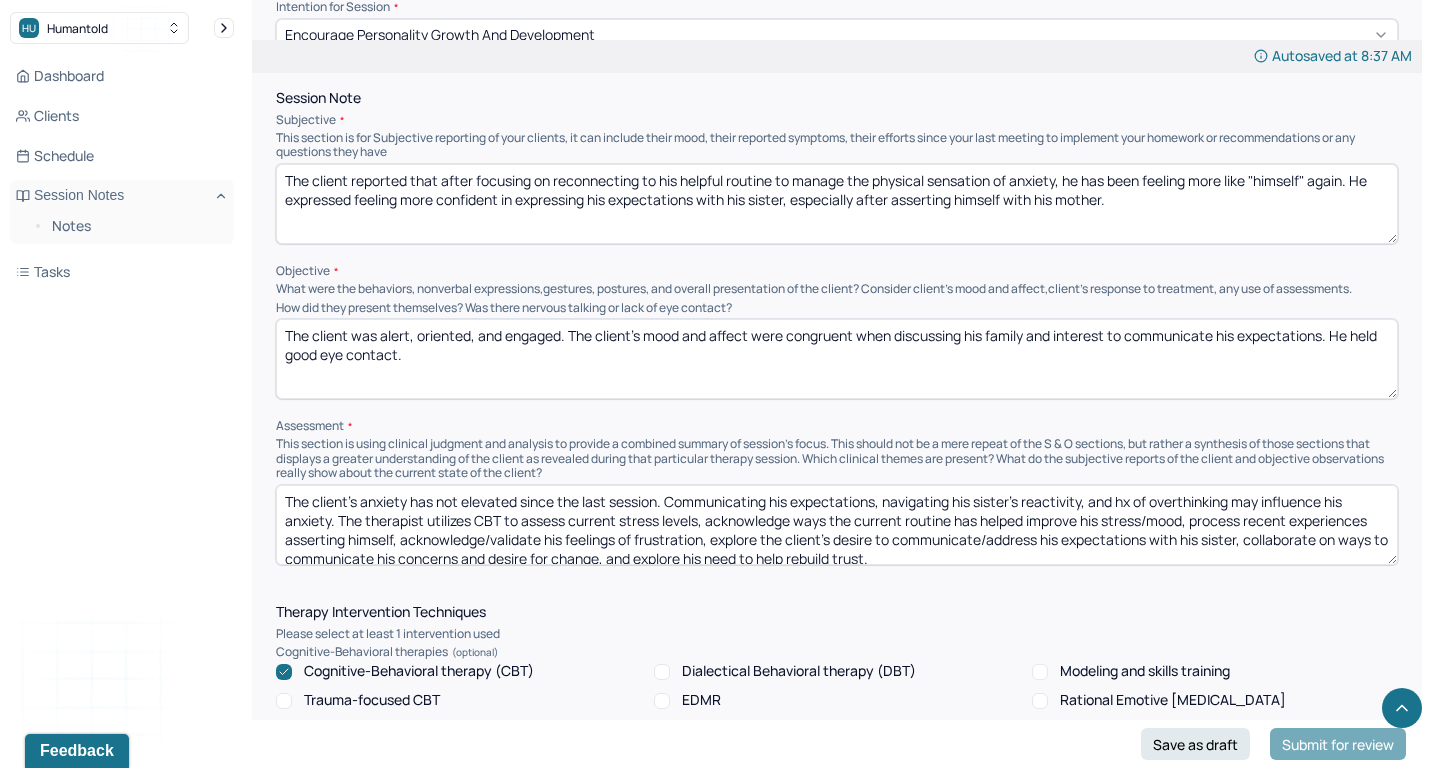 type on "The client felt. He had preoccupied thoughts on" 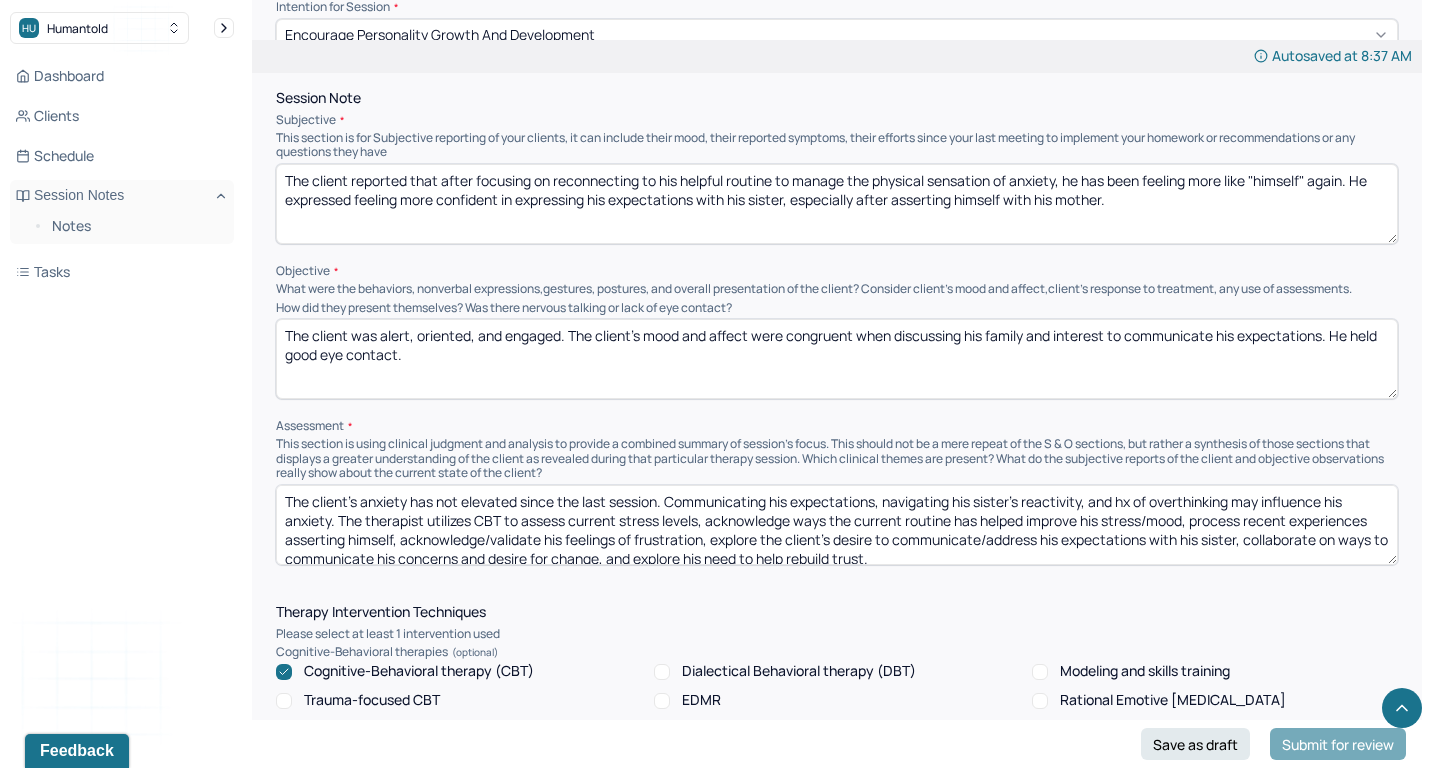 drag, startPoint x: 444, startPoint y: 157, endPoint x: 502, endPoint y: 242, distance: 102.90287 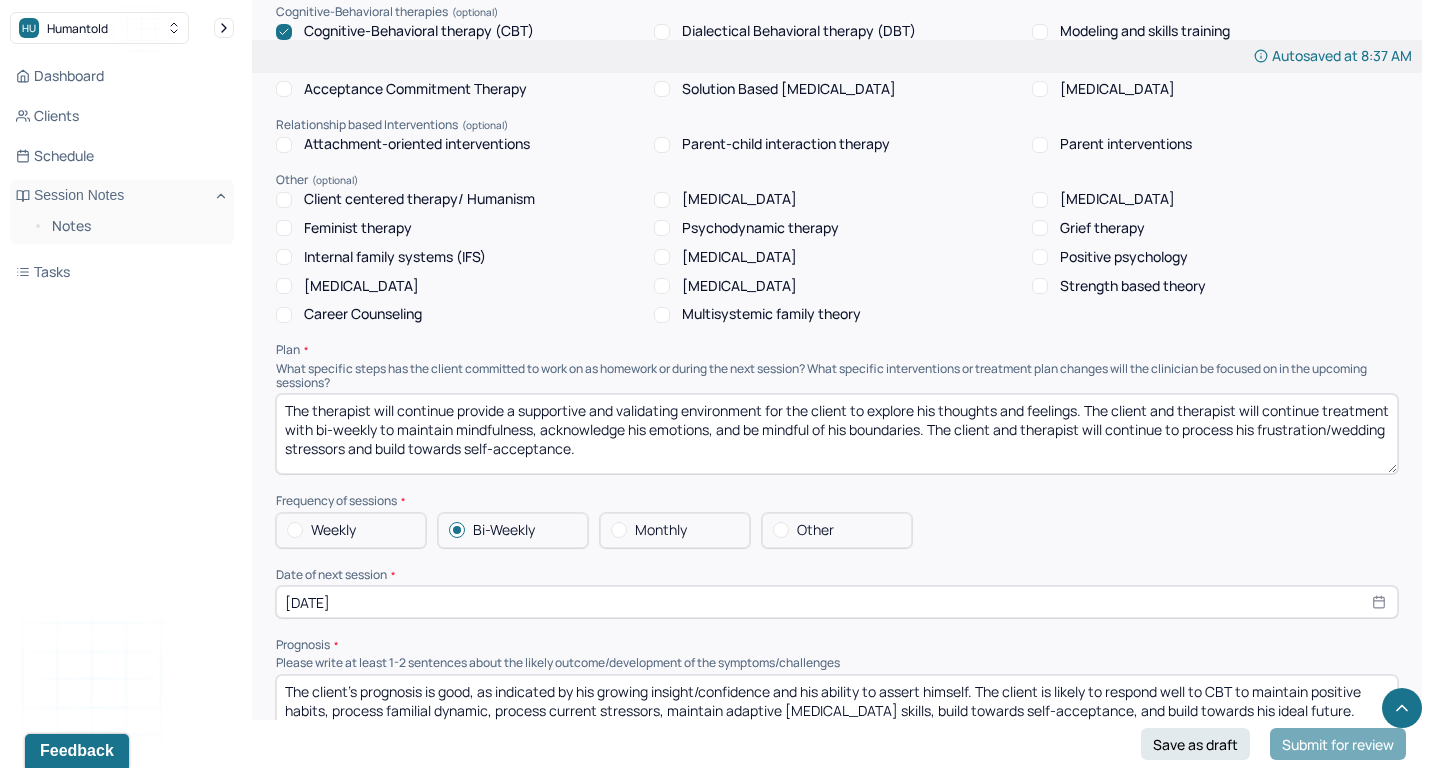 scroll, scrollTop: 2071, scrollLeft: 0, axis: vertical 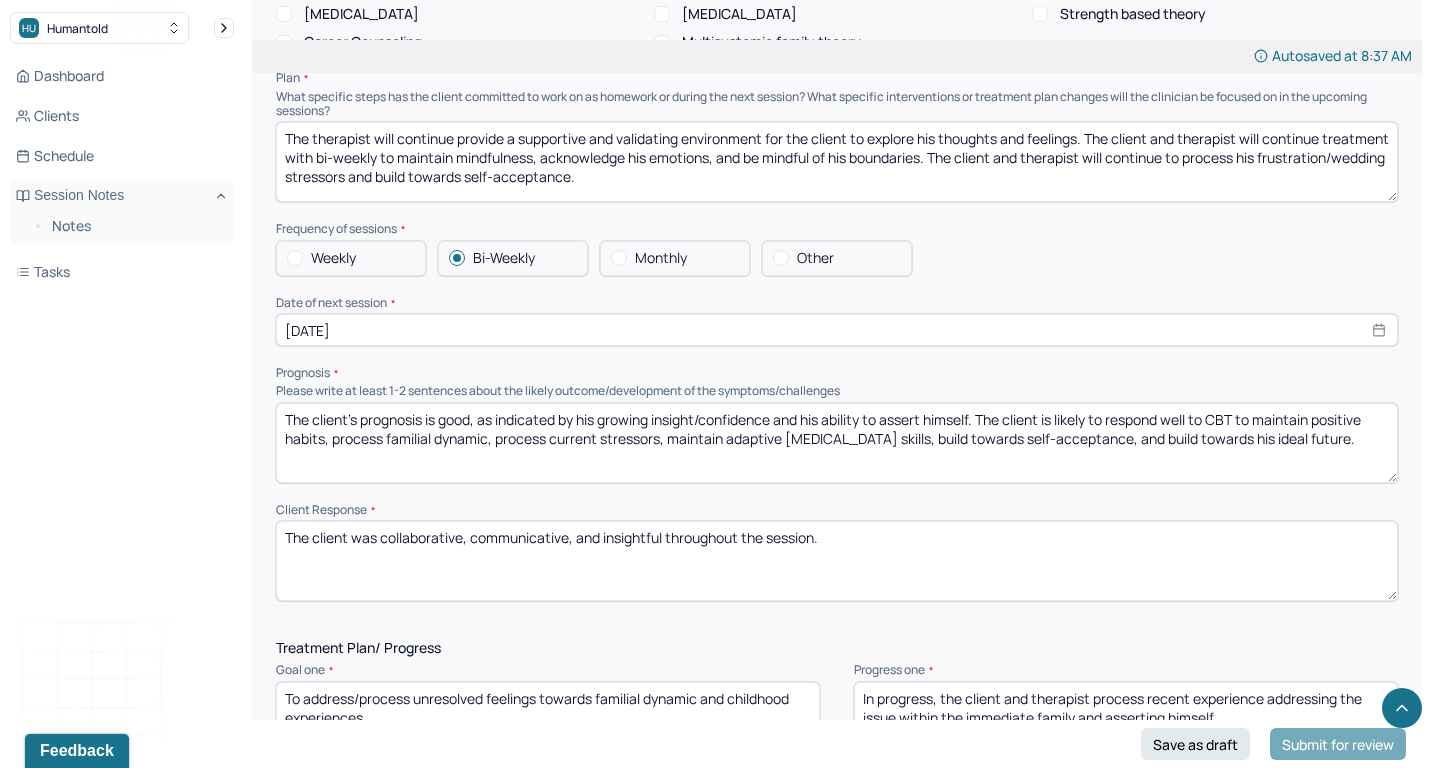 type on "The client reported that" 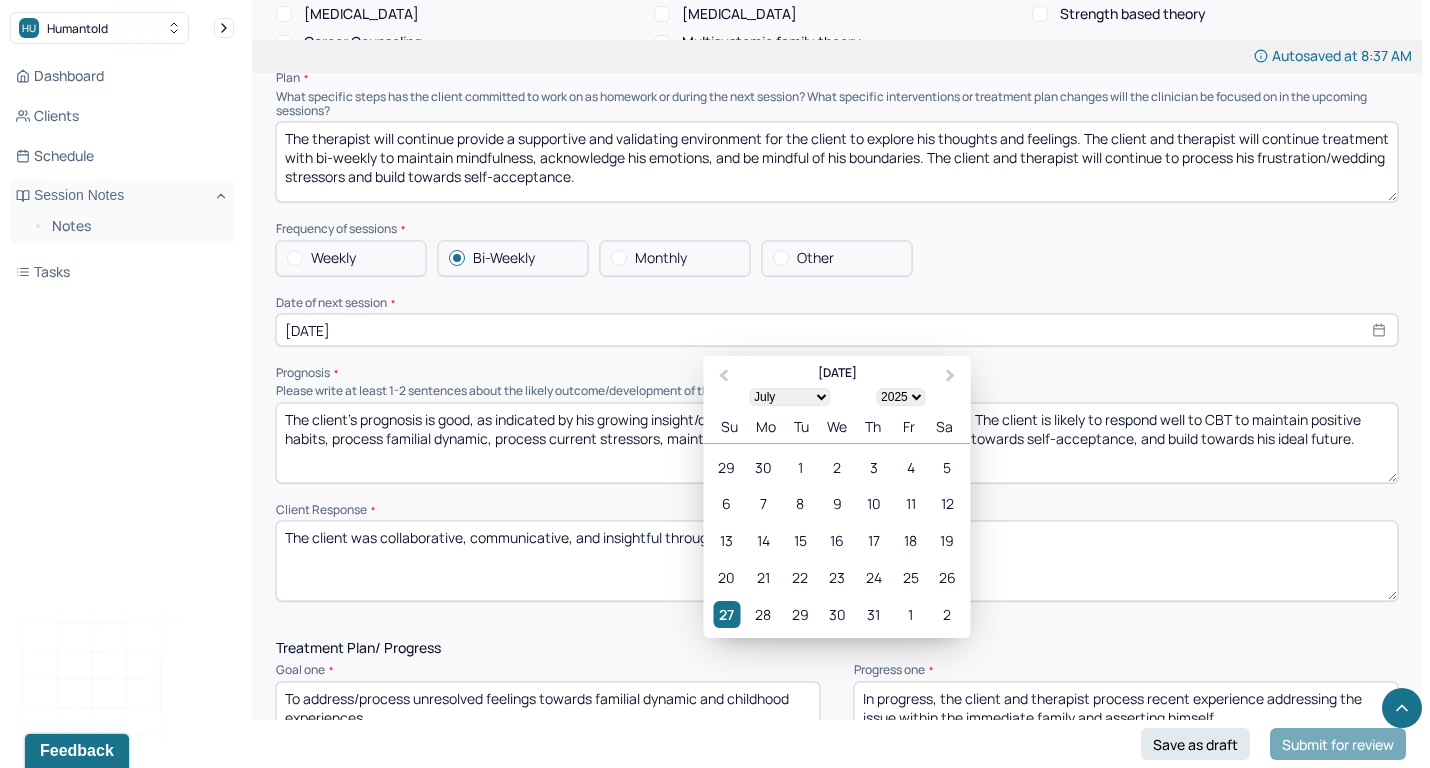 click on "[DATE]" at bounding box center (837, 330) 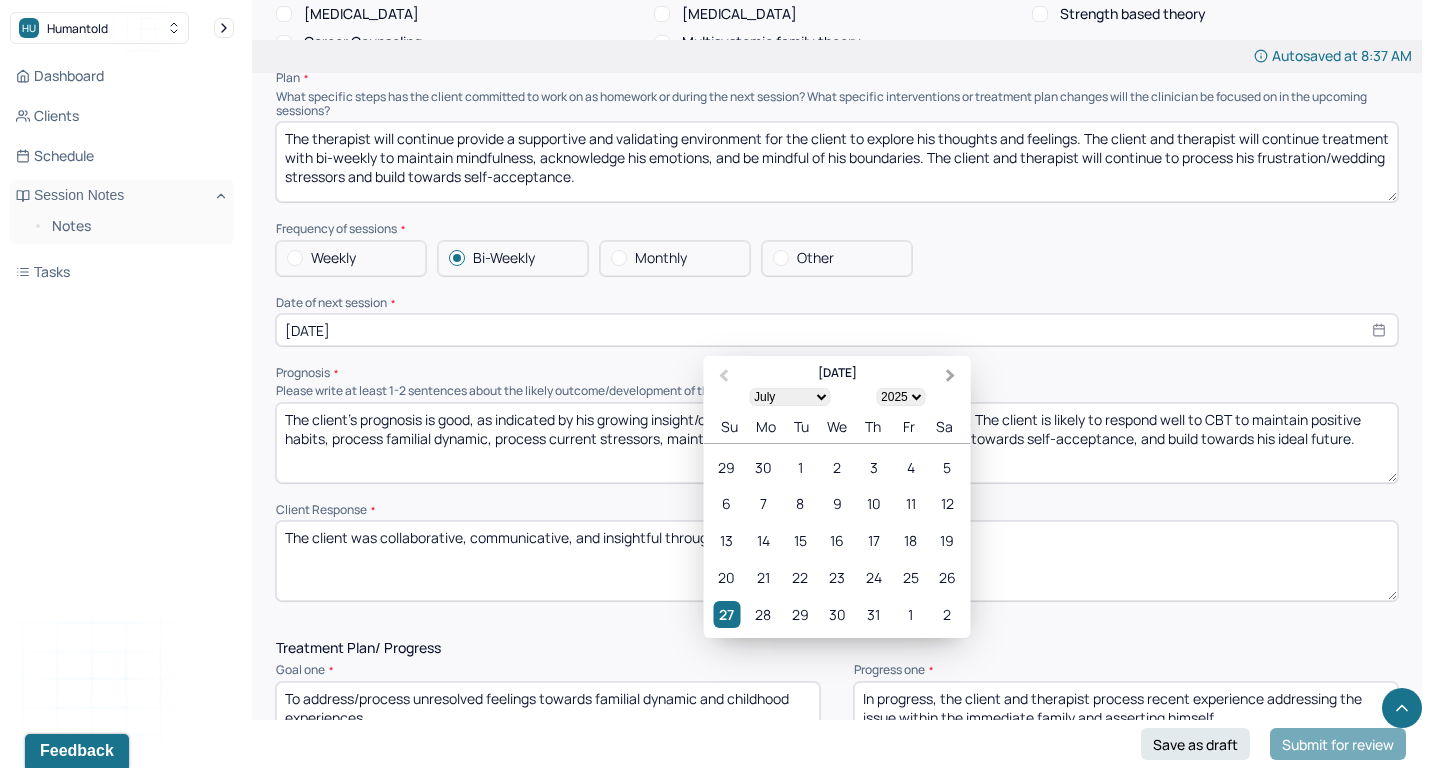 click on "Next Month" at bounding box center (953, 377) 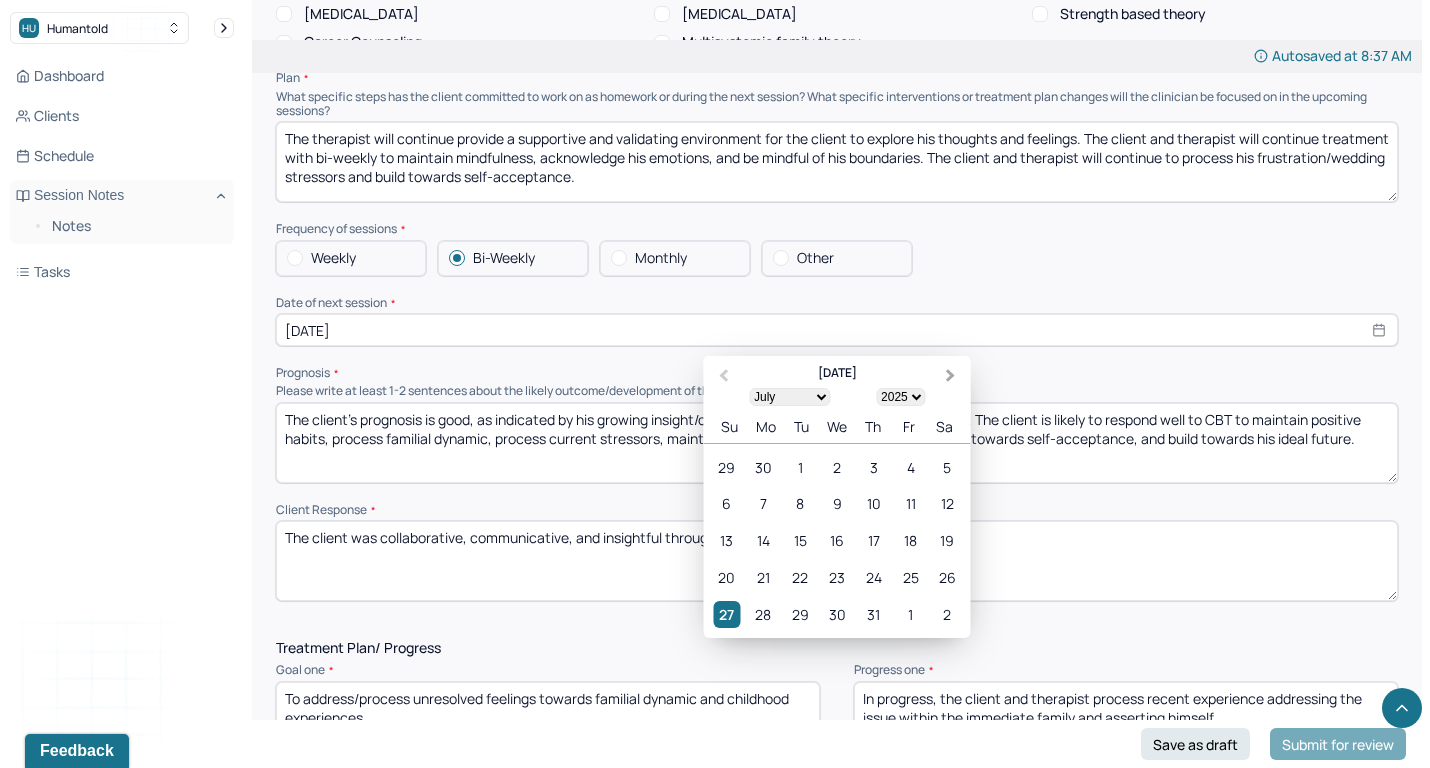 select on "7" 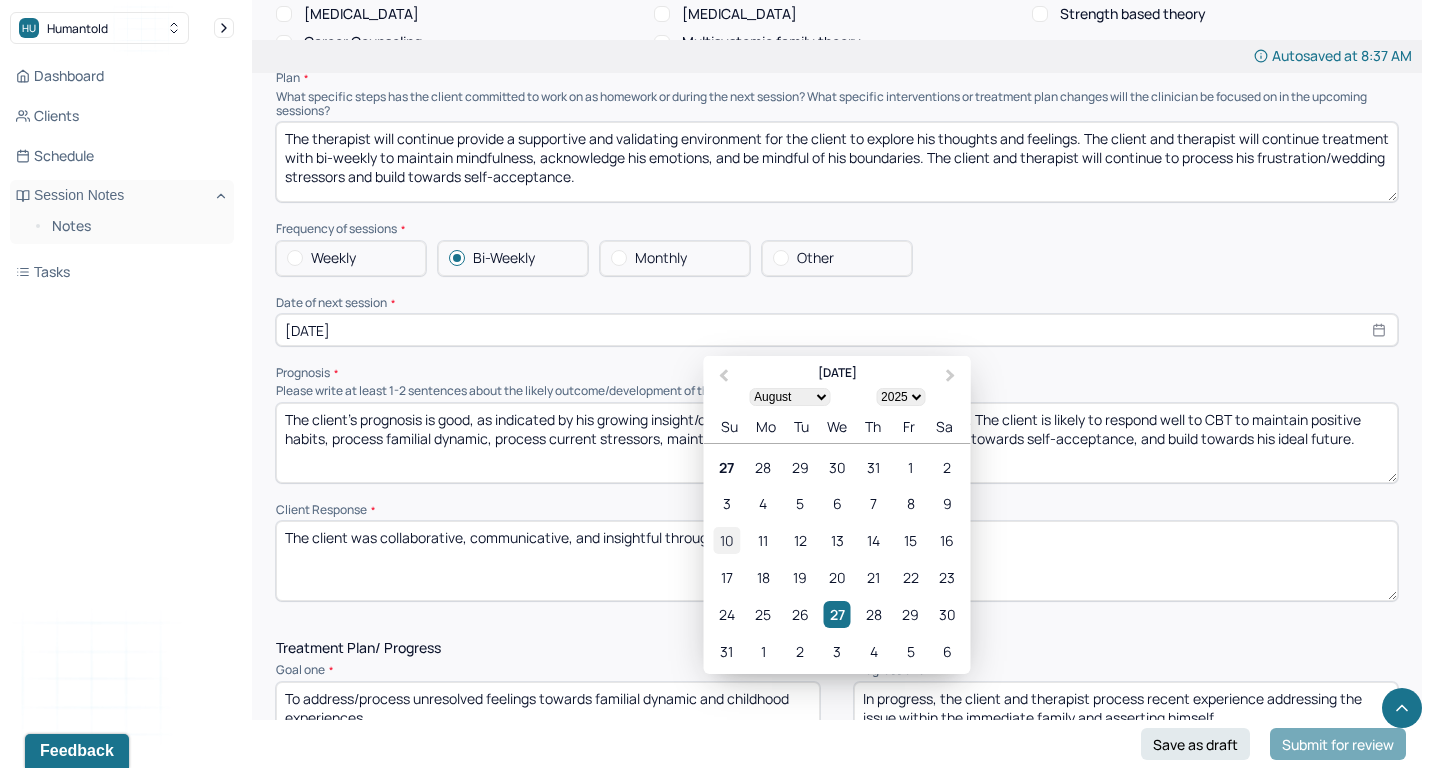 click on "10" at bounding box center [726, 540] 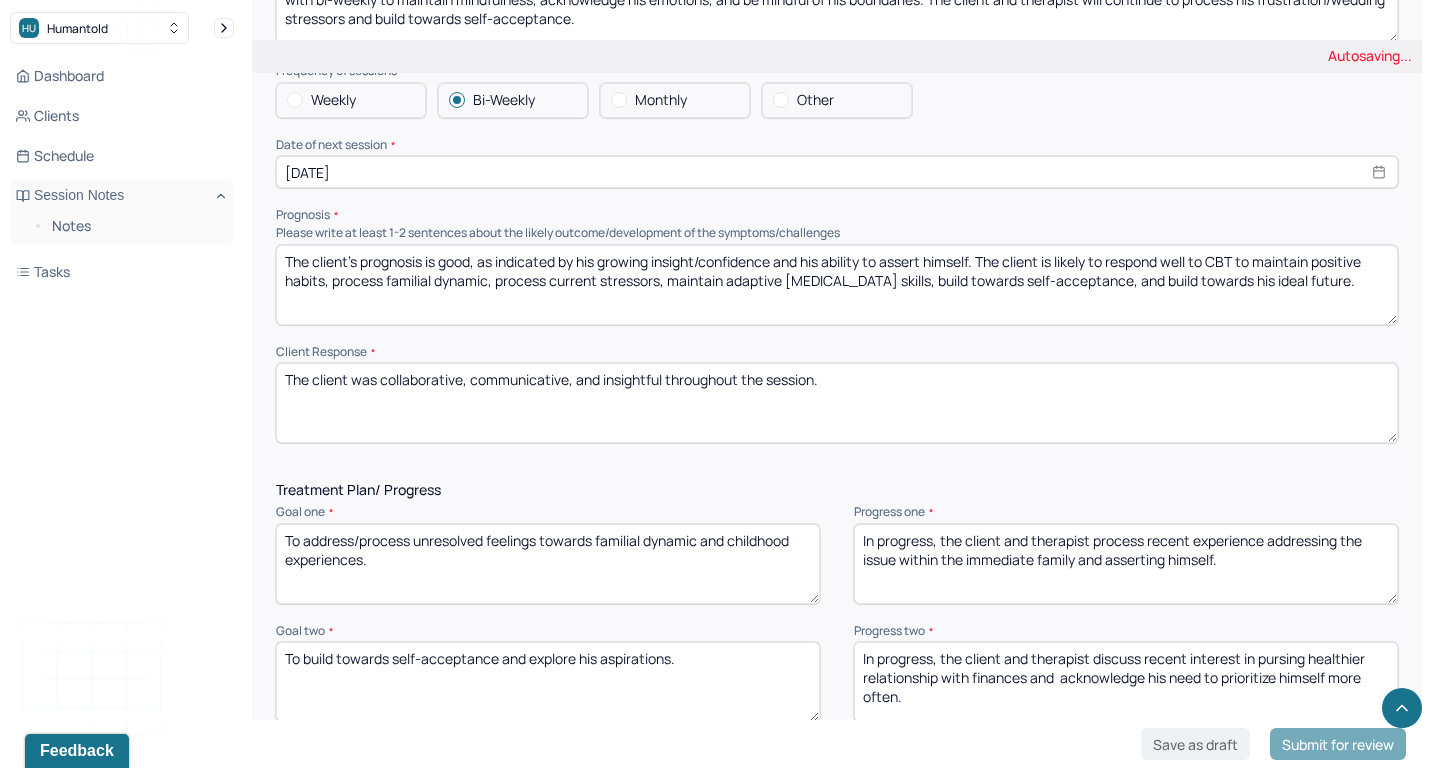 scroll, scrollTop: 2253, scrollLeft: 0, axis: vertical 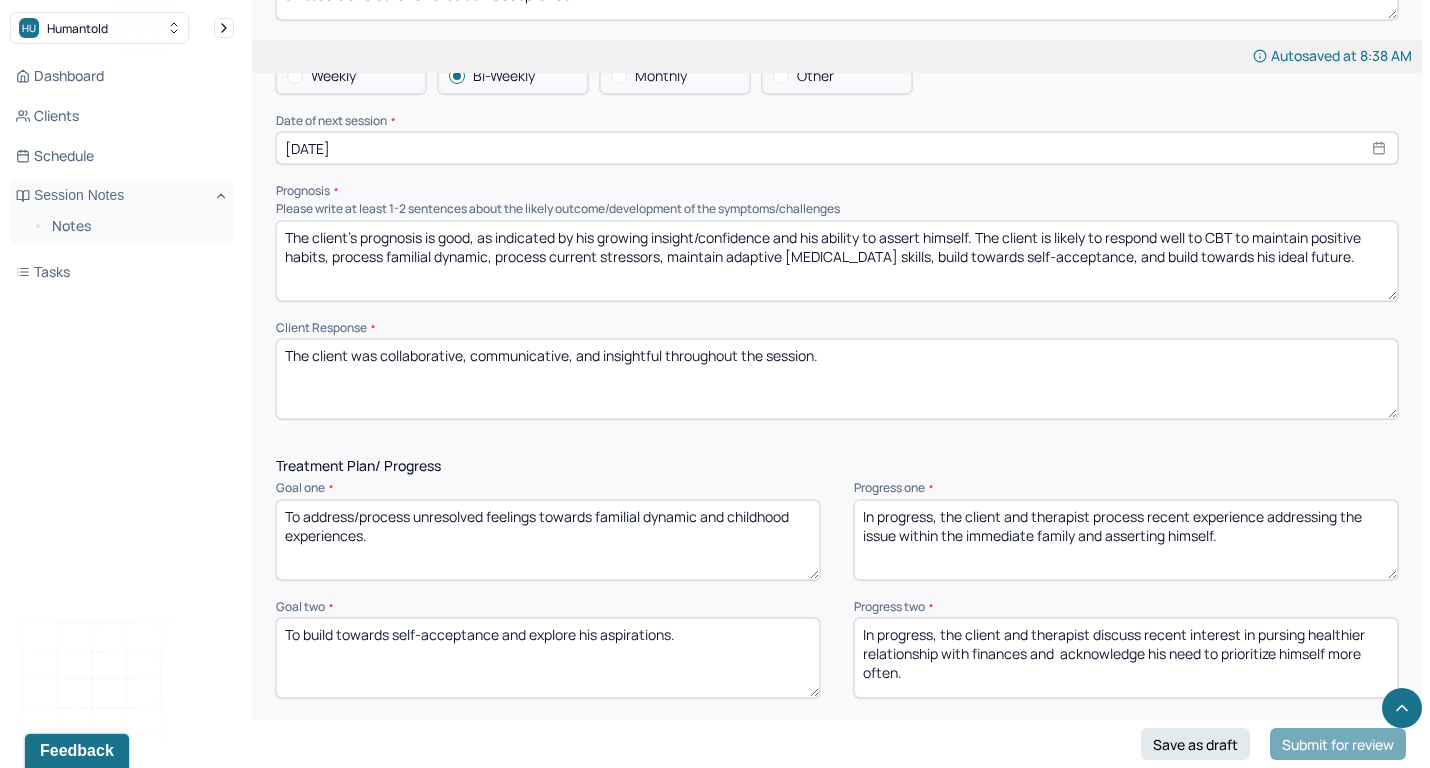 drag, startPoint x: 938, startPoint y: 485, endPoint x: 1178, endPoint y: 593, distance: 263.18054 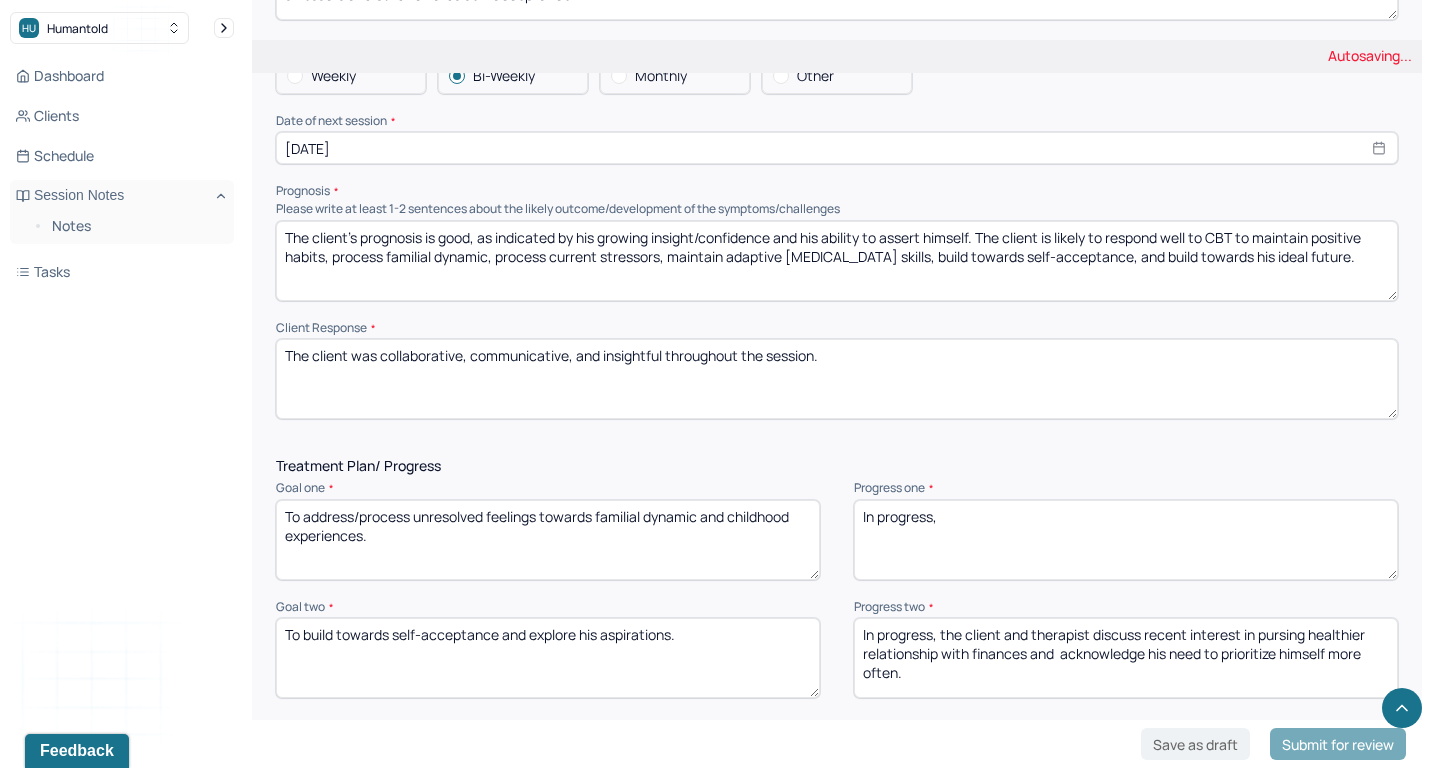 type on "In progress," 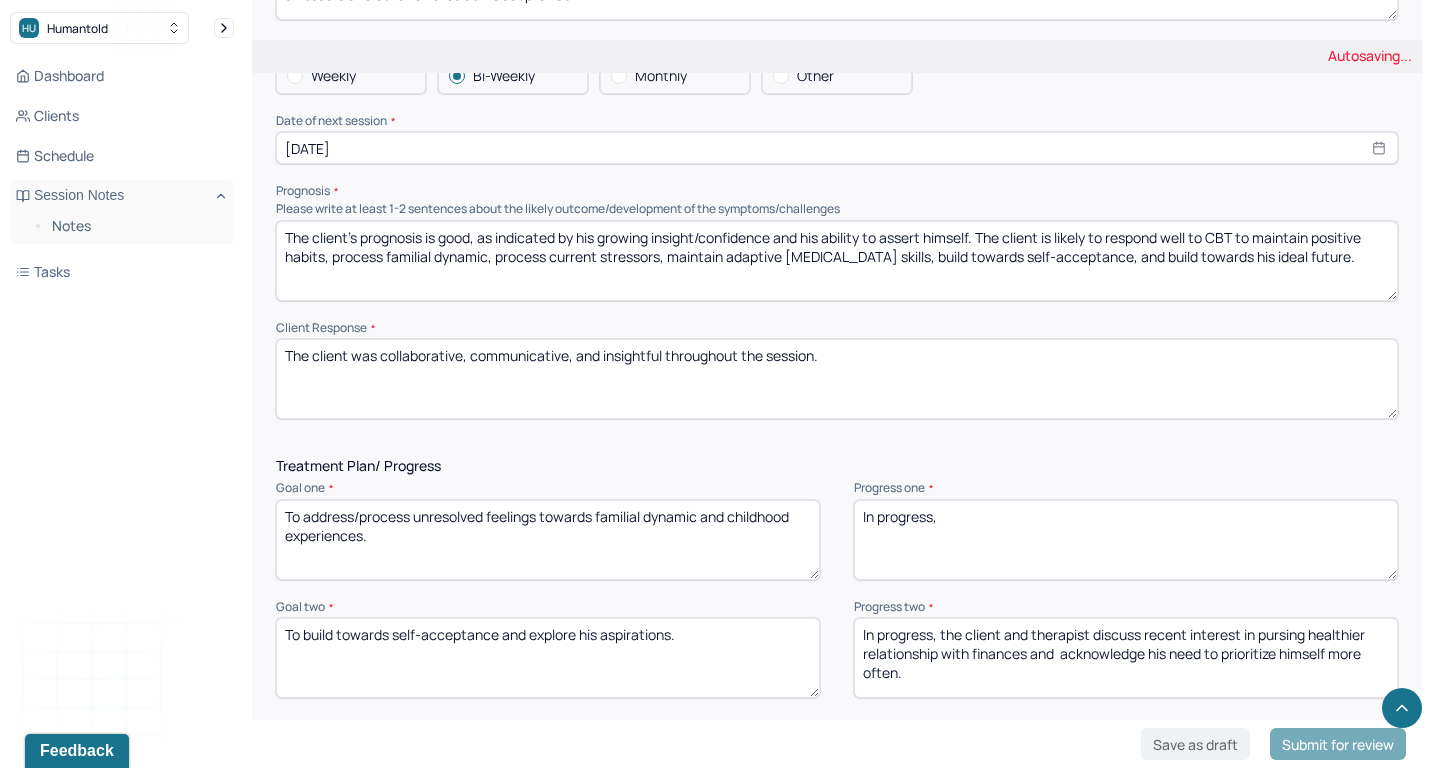 drag, startPoint x: 941, startPoint y: 599, endPoint x: 977, endPoint y: 658, distance: 69.115845 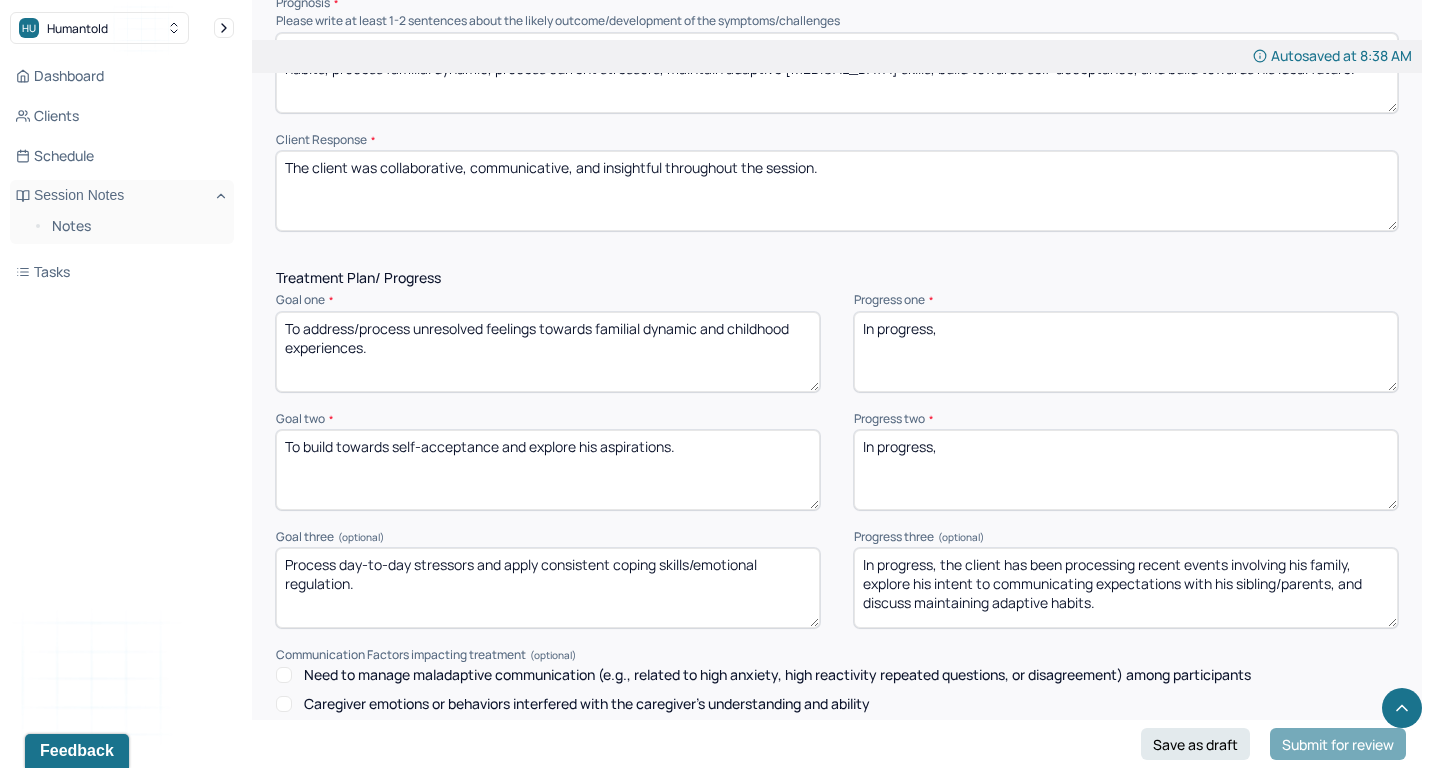 scroll, scrollTop: 2468, scrollLeft: 0, axis: vertical 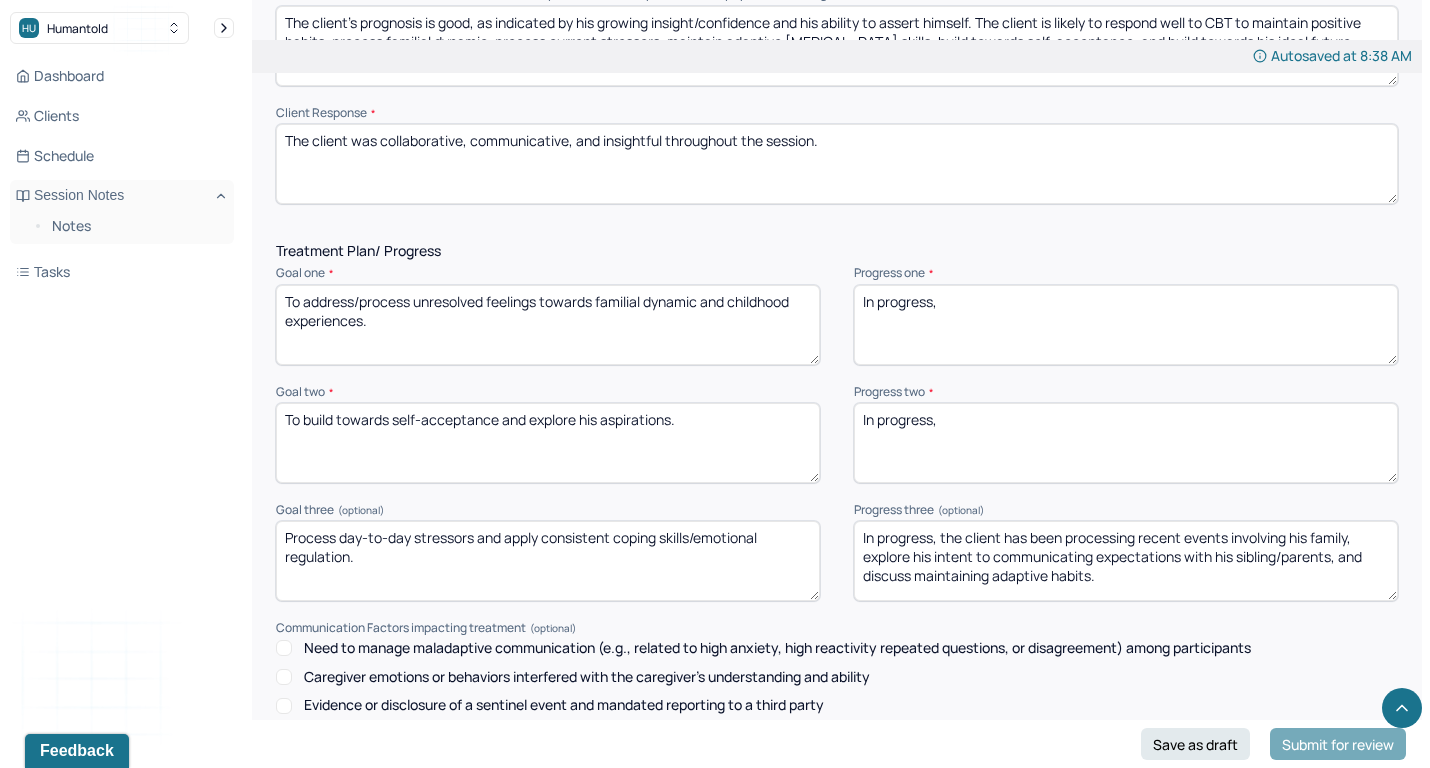 type on "In progress," 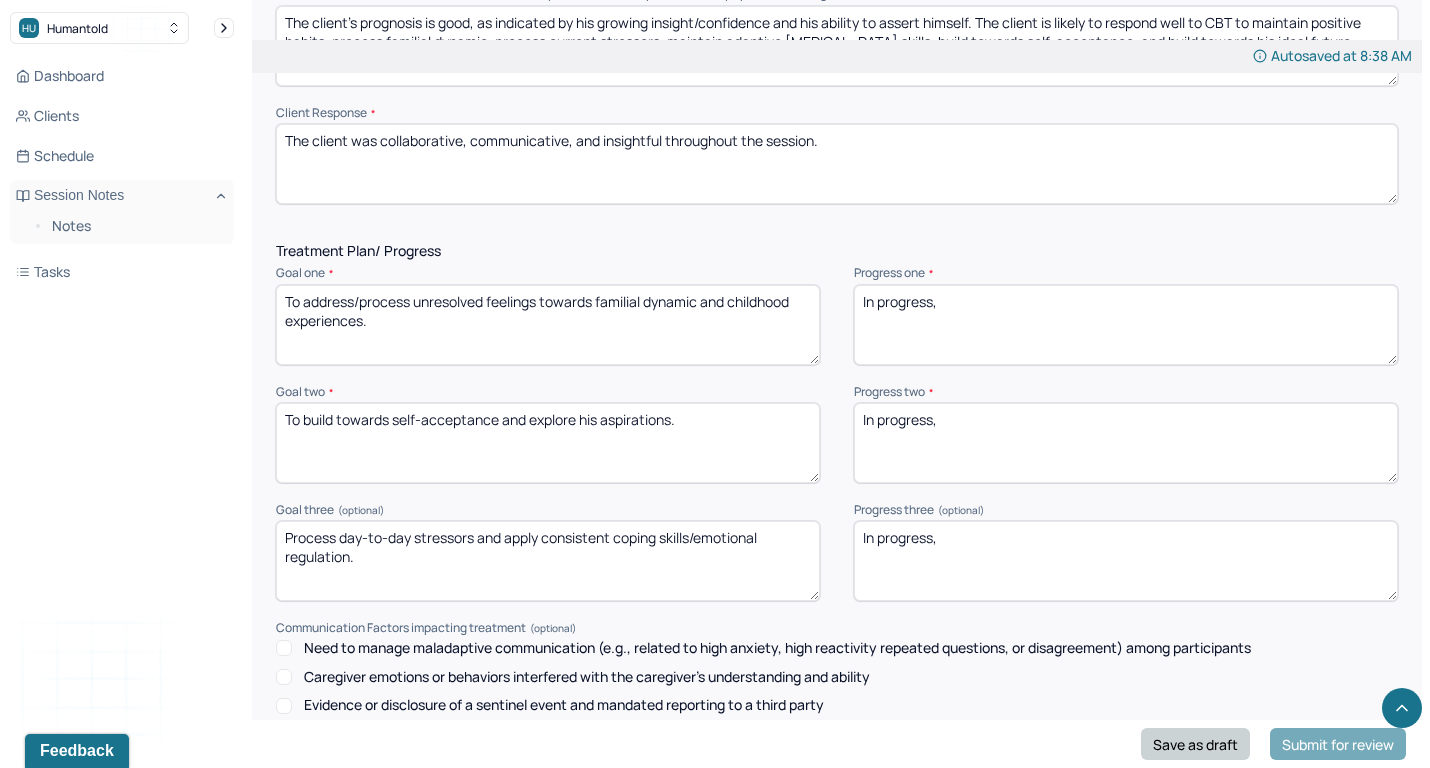 type on "In progress," 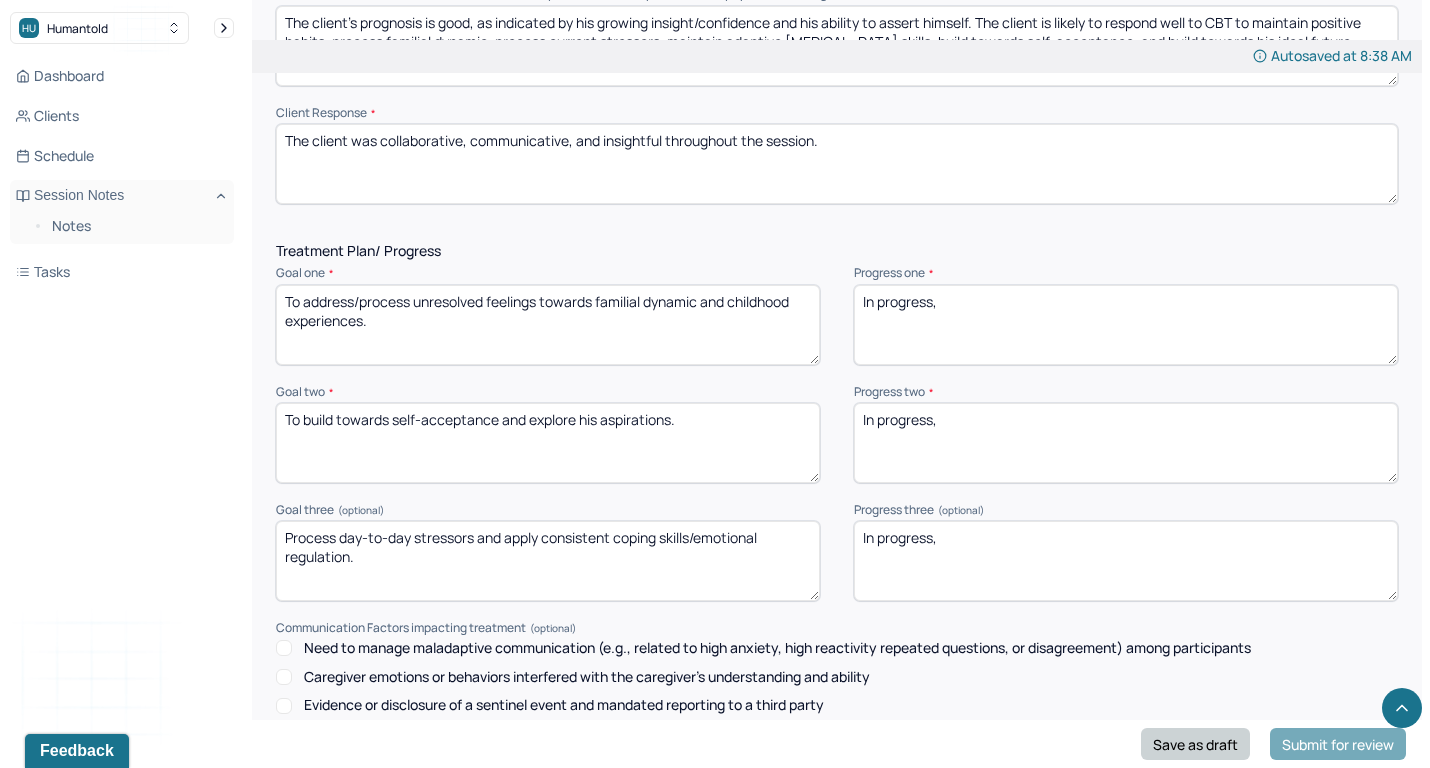 click on "Save as draft" at bounding box center [1195, 744] 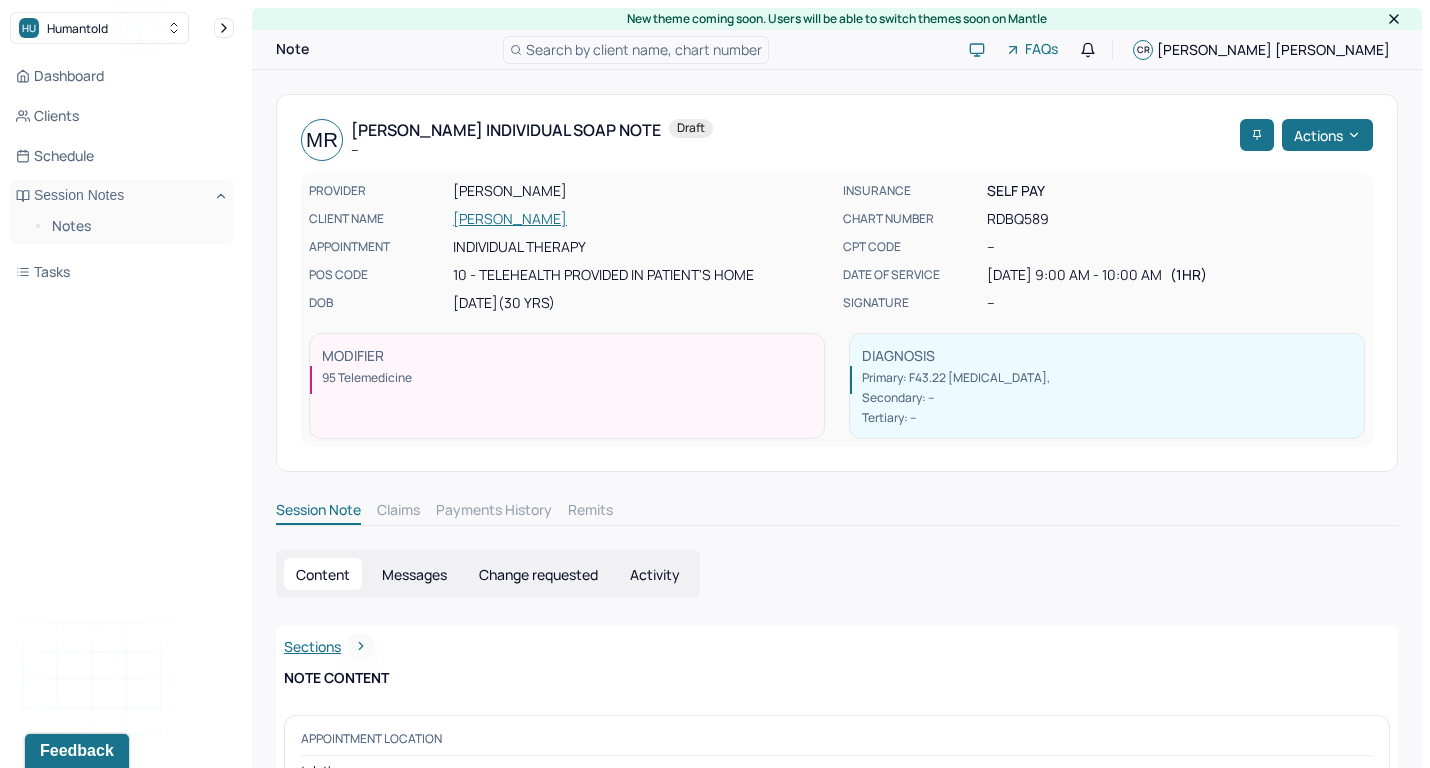 scroll, scrollTop: 0, scrollLeft: 0, axis: both 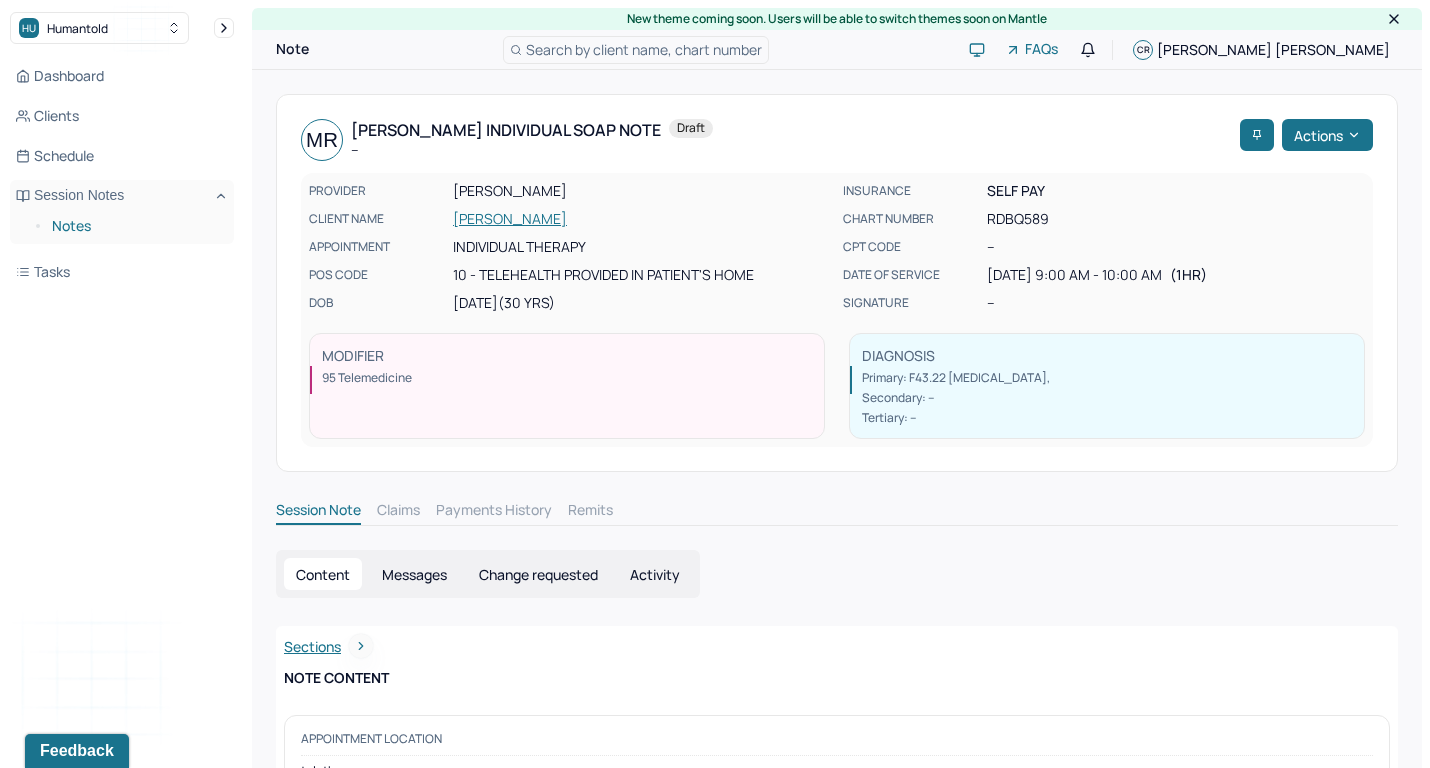click on "Notes" at bounding box center [135, 226] 